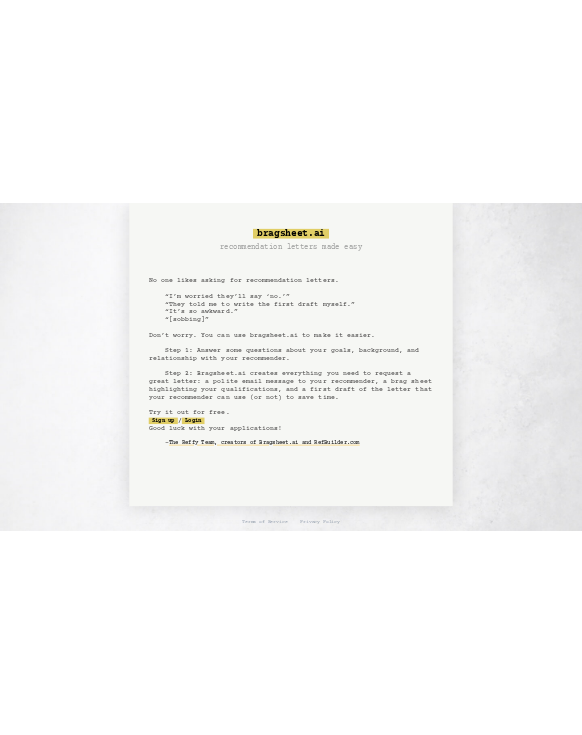 scroll, scrollTop: 0, scrollLeft: 0, axis: both 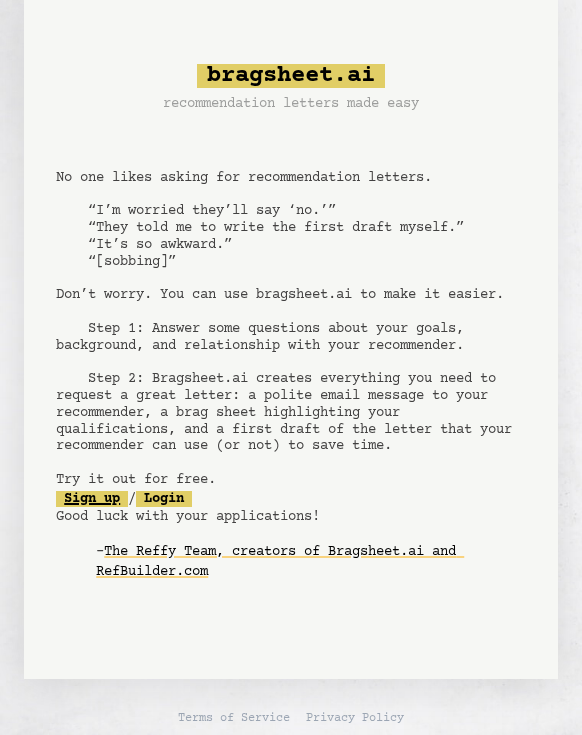 click on "Sign up" at bounding box center (92, 499) 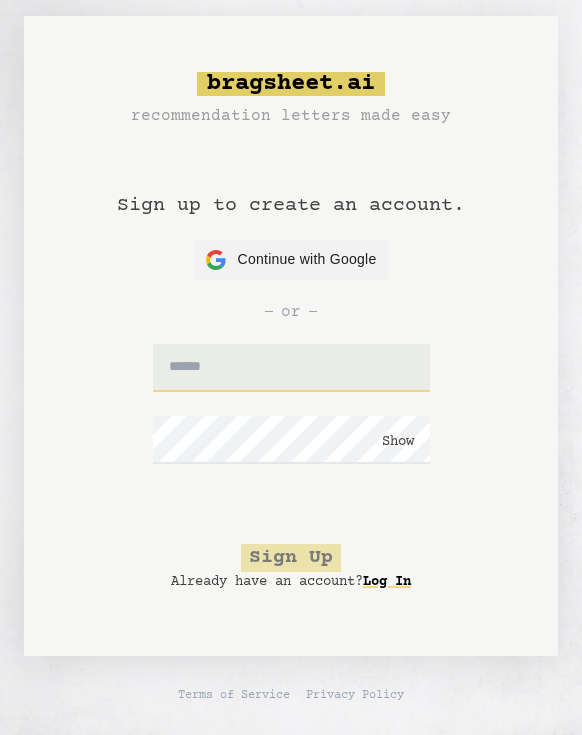 click at bounding box center (291, 368) 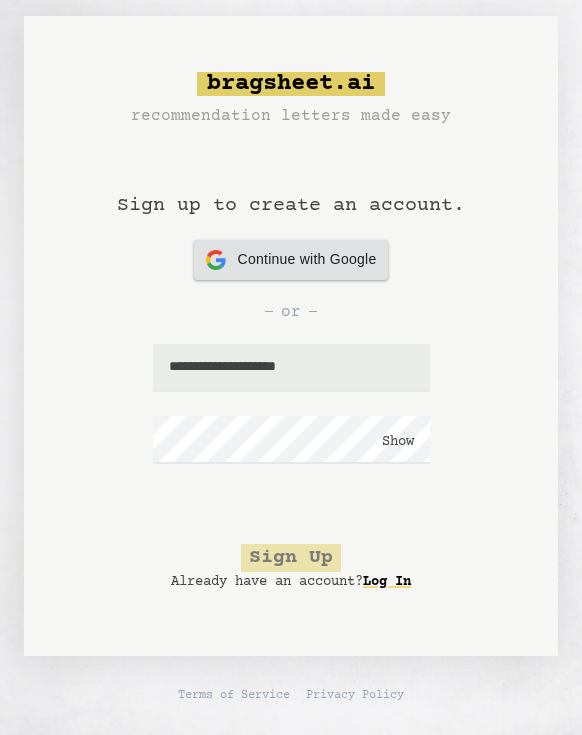 click on "Continue with Google" at bounding box center [307, 259] 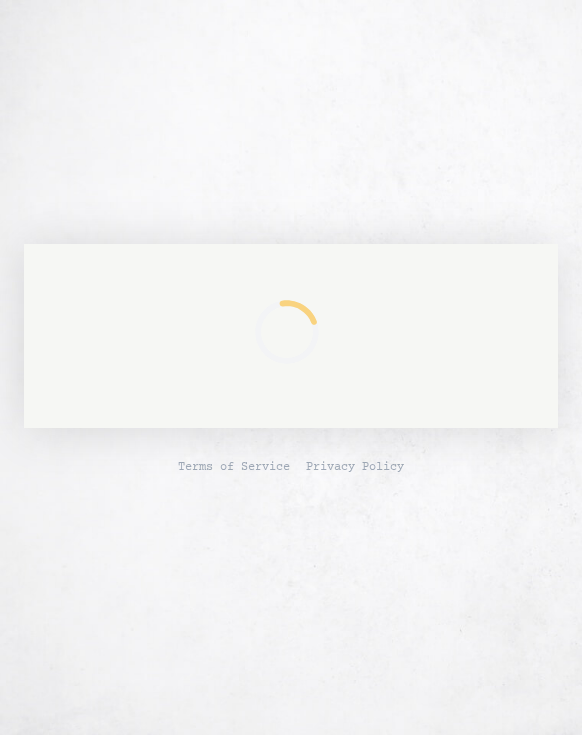 scroll, scrollTop: 0, scrollLeft: 0, axis: both 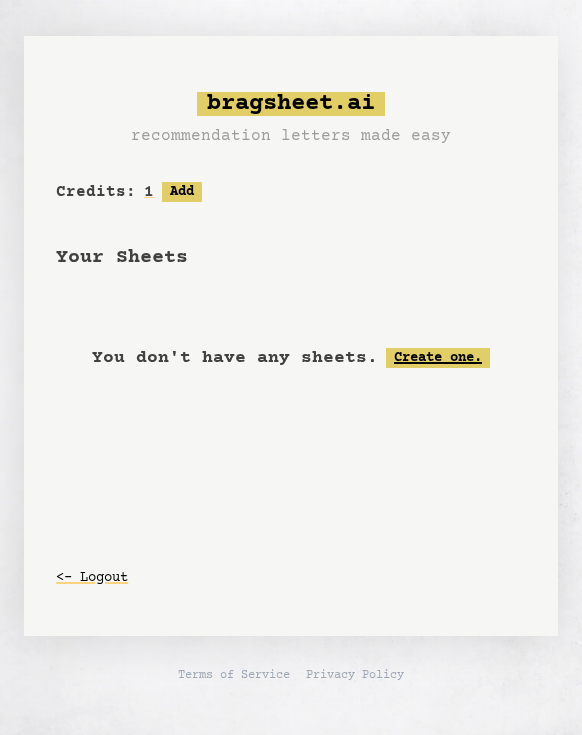 click on "Create one." at bounding box center [438, 358] 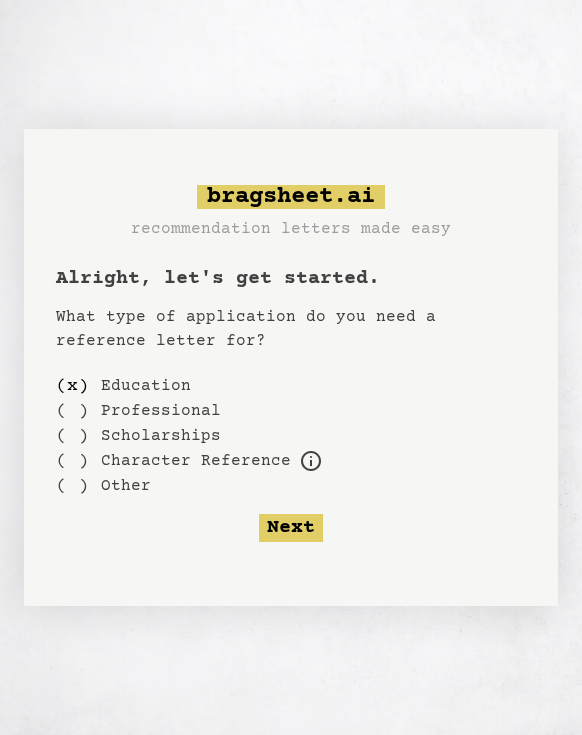click on "Education" at bounding box center [146, 386] 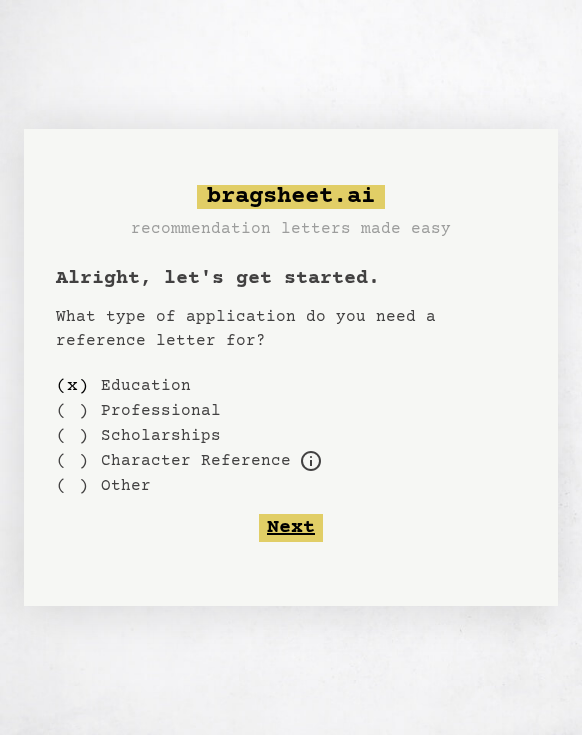 click on "Next" at bounding box center [291, 528] 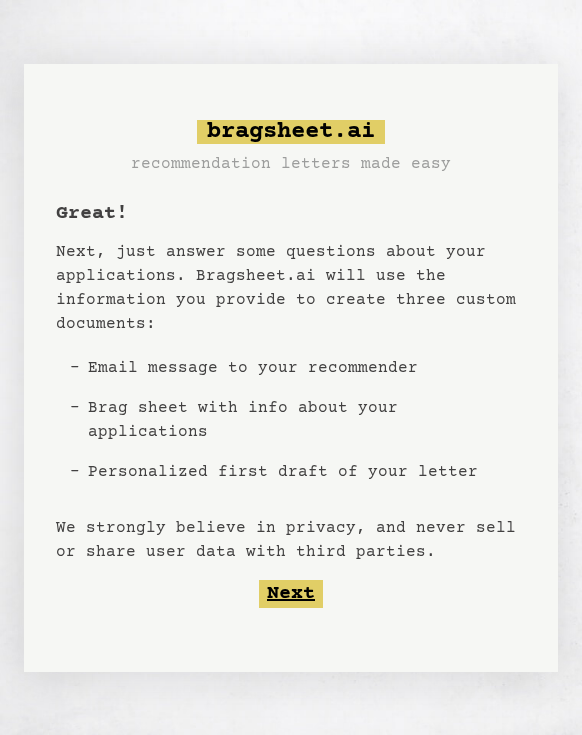 click on "Next" at bounding box center [291, 594] 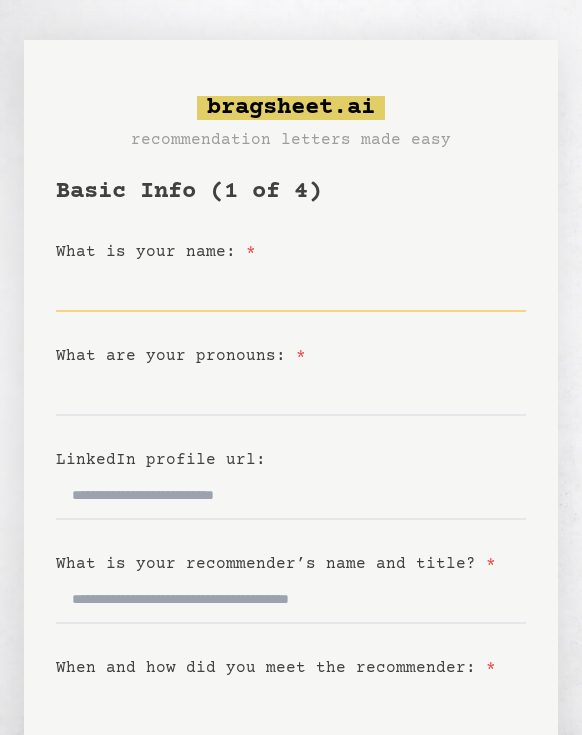 click on "What is your name:   *" at bounding box center (291, 288) 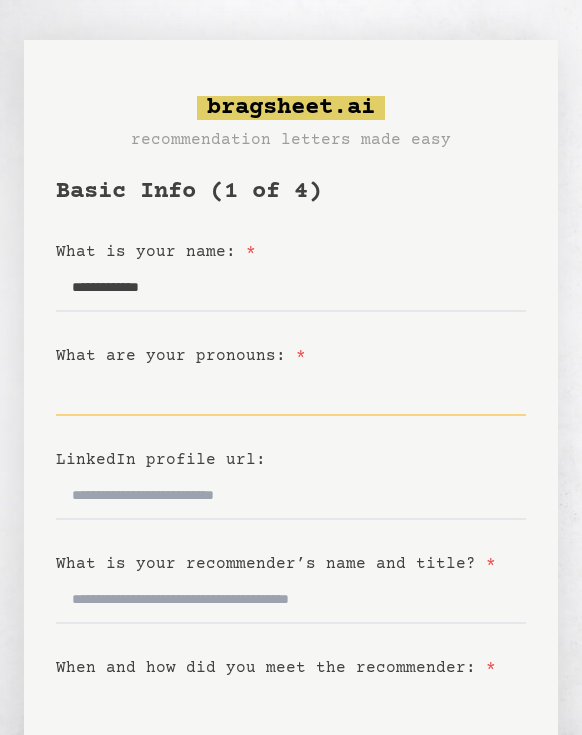 click on "What are your pronouns:   *" at bounding box center [291, 392] 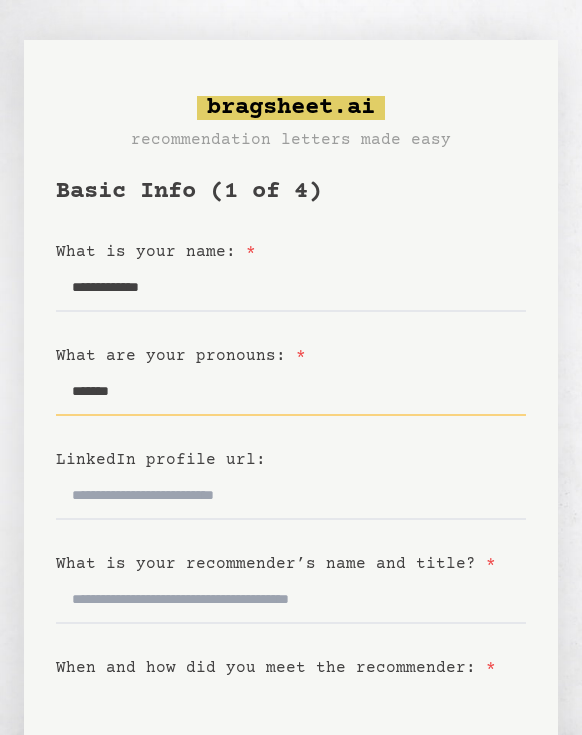 type on "*******" 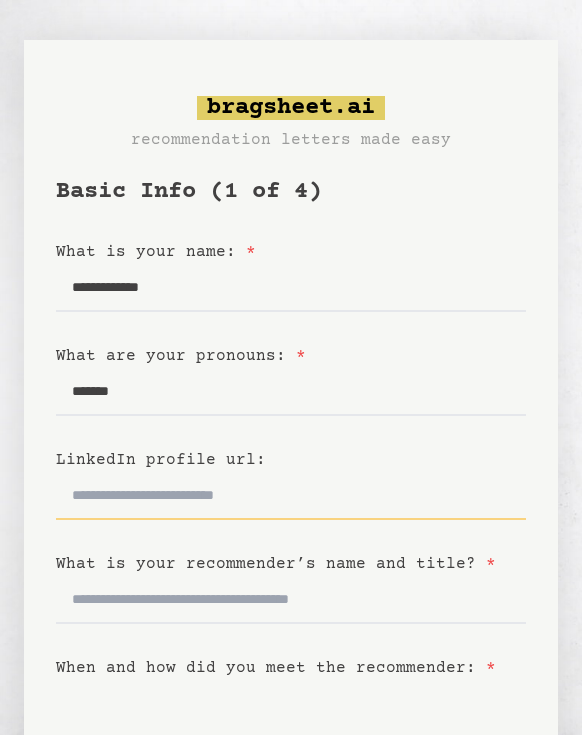 click on "LinkedIn profile url:" at bounding box center (291, 496) 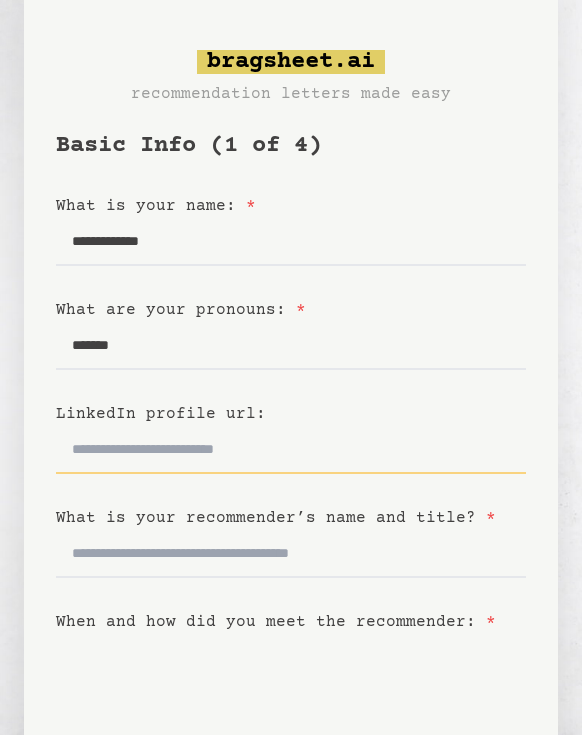 scroll, scrollTop: 50, scrollLeft: 0, axis: vertical 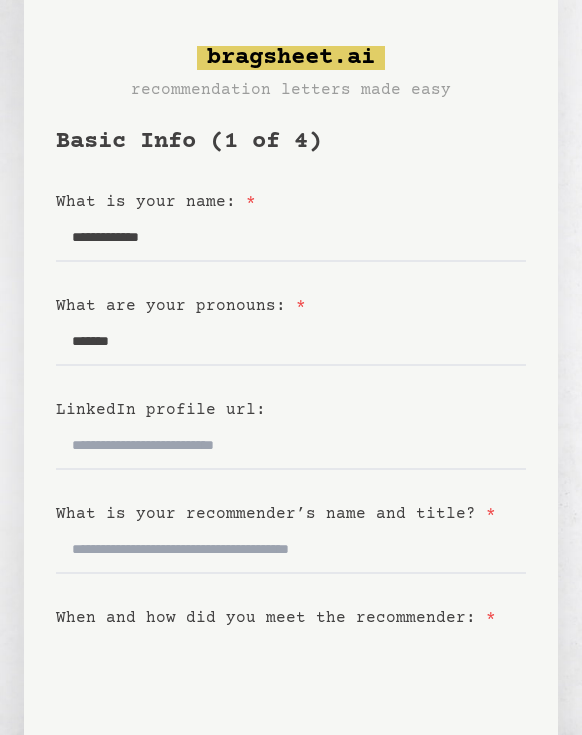 click on "What is your recommender’s name and title?   *" at bounding box center [276, 514] 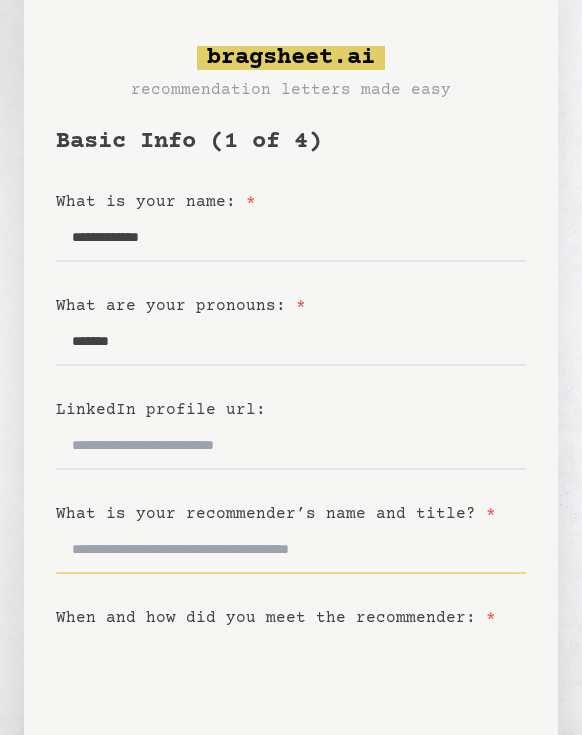 click on "What is your recommender’s name and title?   *" at bounding box center [291, 550] 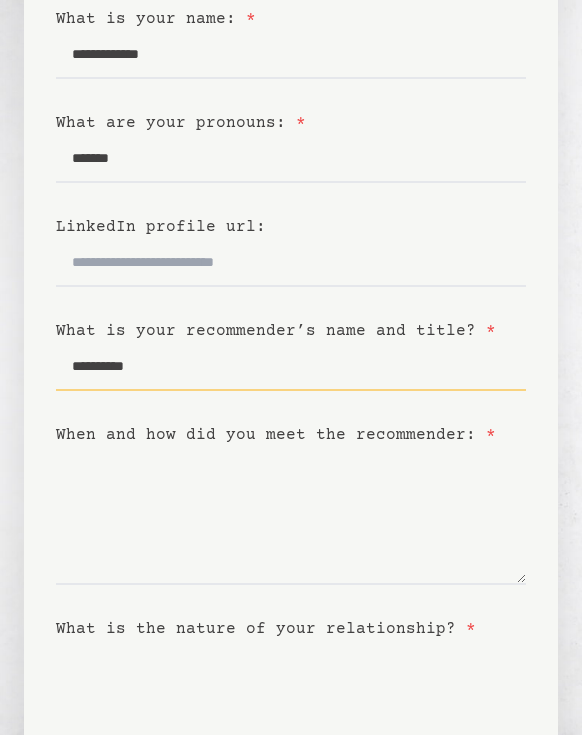 scroll, scrollTop: 247, scrollLeft: 0, axis: vertical 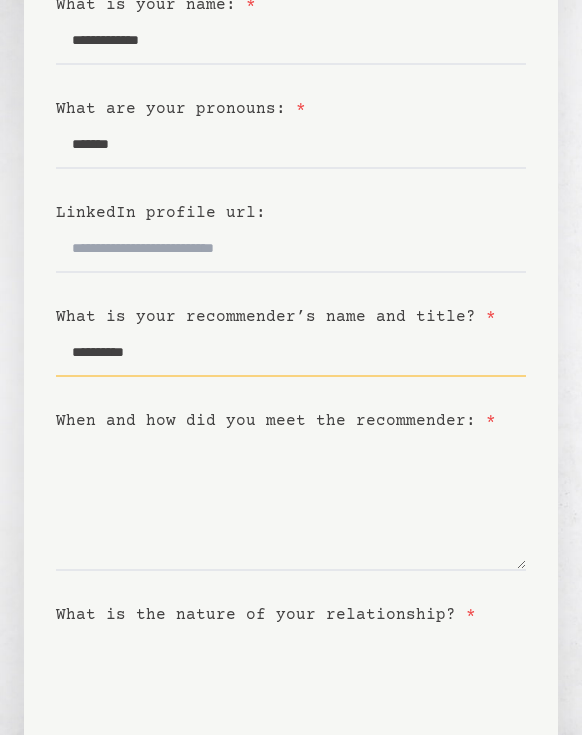 type on "**********" 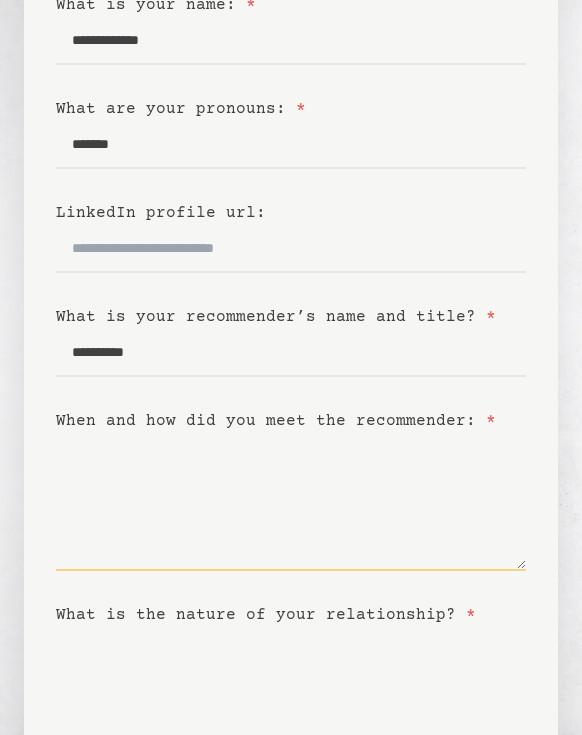 click on "When and how did you meet the recommender:   *" at bounding box center (291, 502) 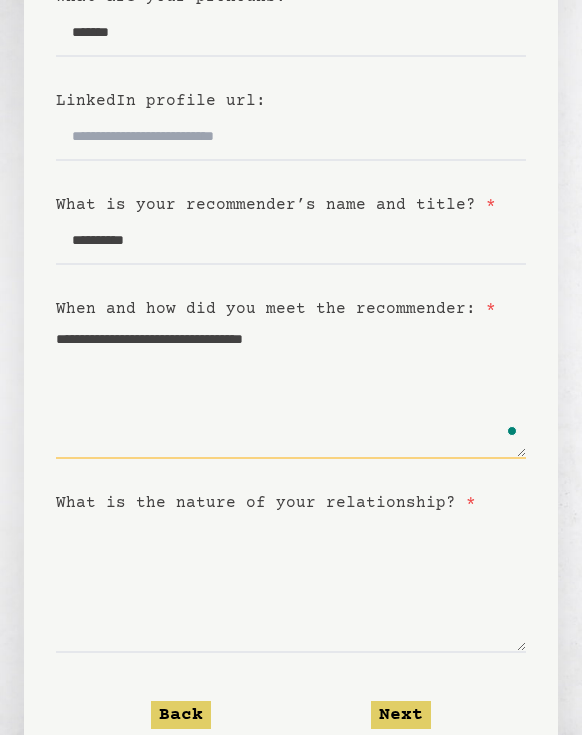 scroll, scrollTop: 413, scrollLeft: 0, axis: vertical 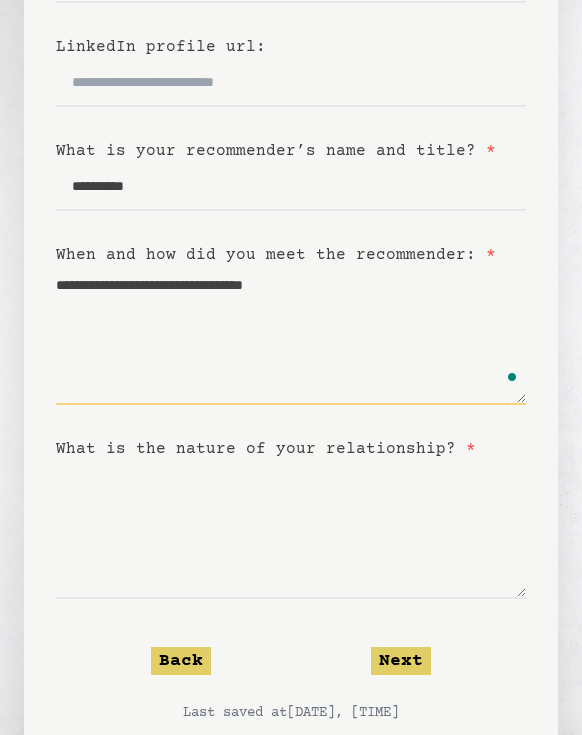 type on "**********" 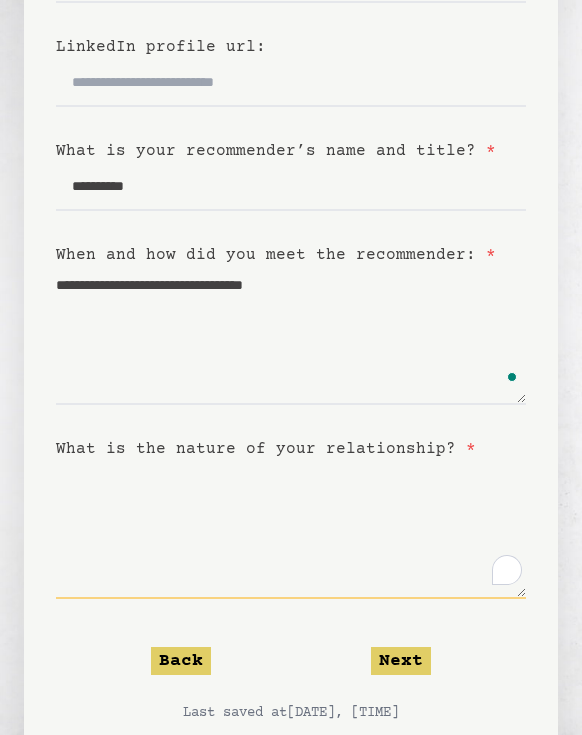 click on "What is the nature of your relationship?   *" at bounding box center (291, 530) 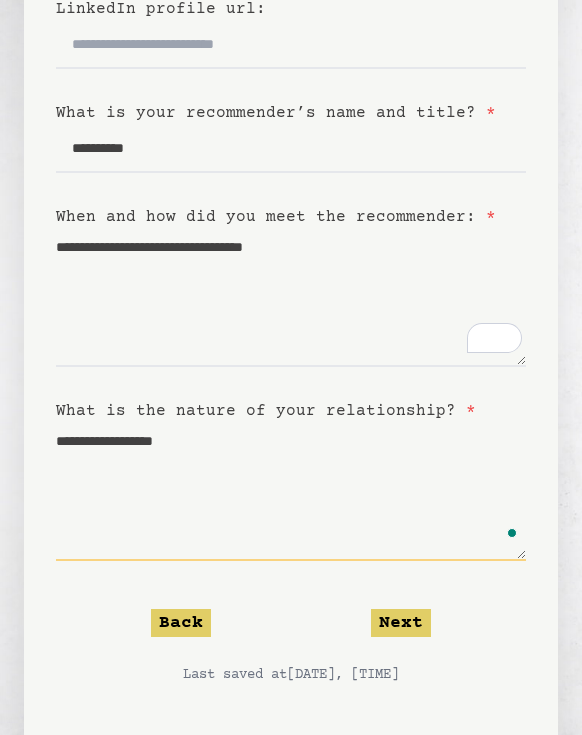 scroll, scrollTop: 505, scrollLeft: 0, axis: vertical 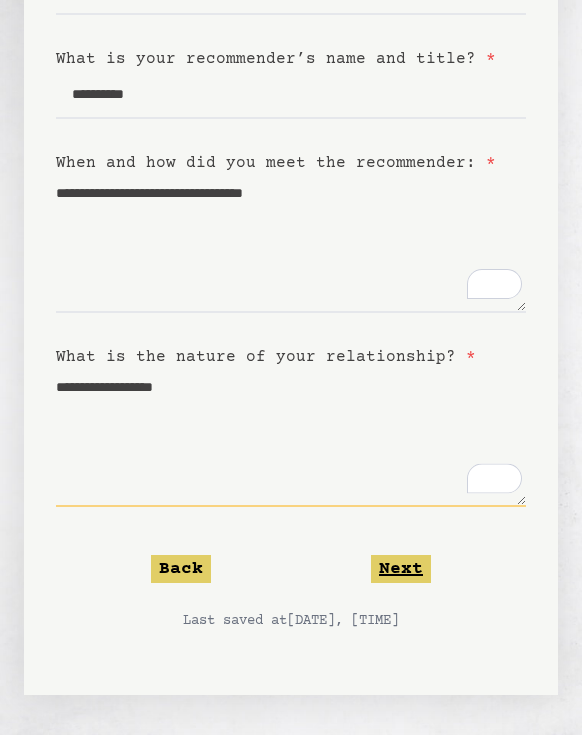 type on "**********" 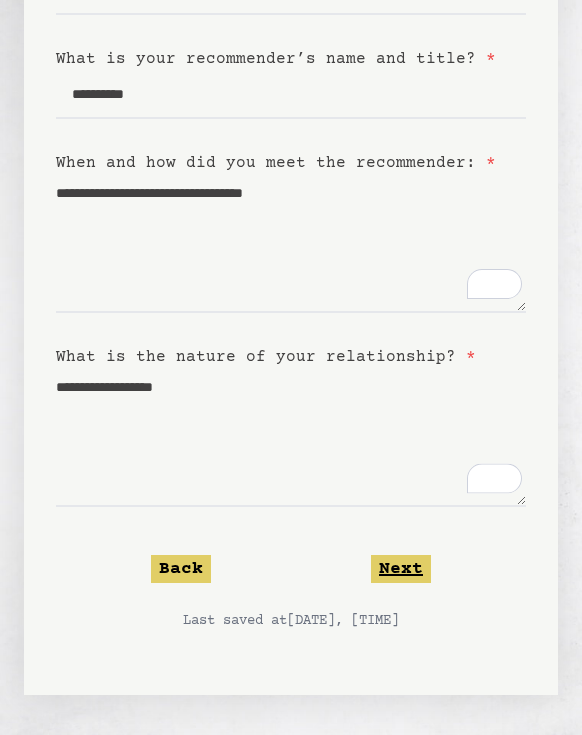 click on "Next" 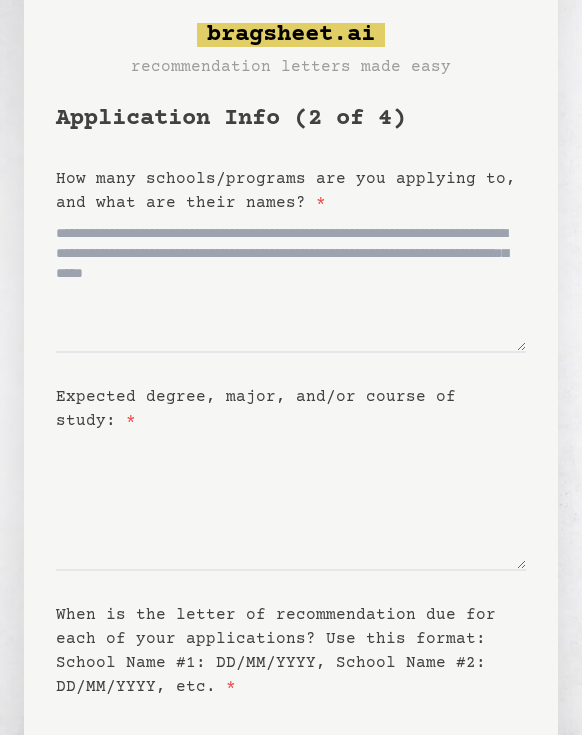 scroll, scrollTop: 0, scrollLeft: 0, axis: both 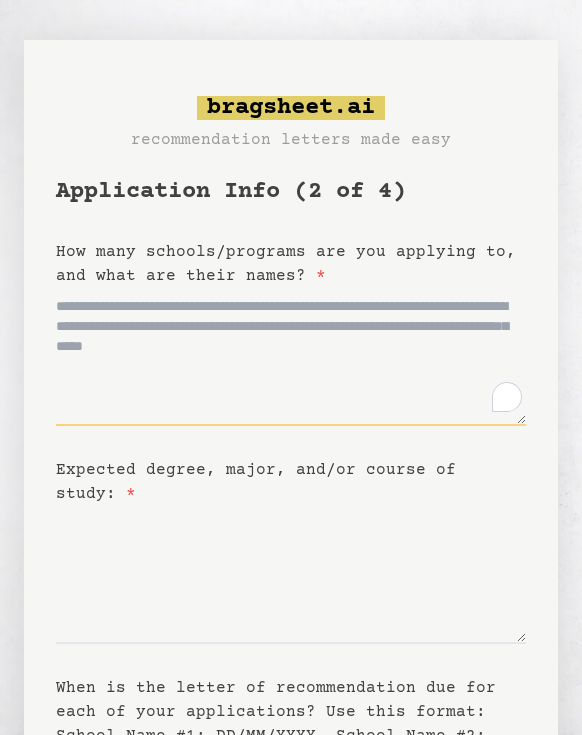 click on "How many schools/programs are you applying to, and what are
their names?   *" at bounding box center (291, 357) 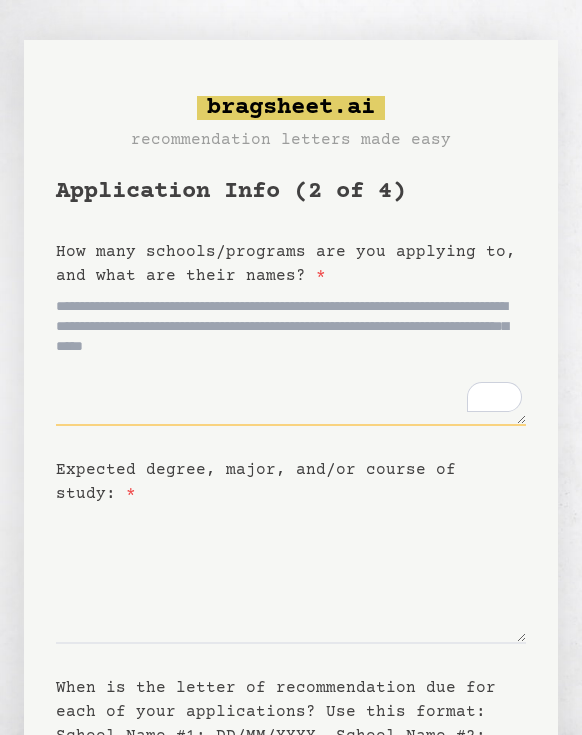click on "How many schools/programs are you applying to, and what are
their names?   *" at bounding box center [291, 357] 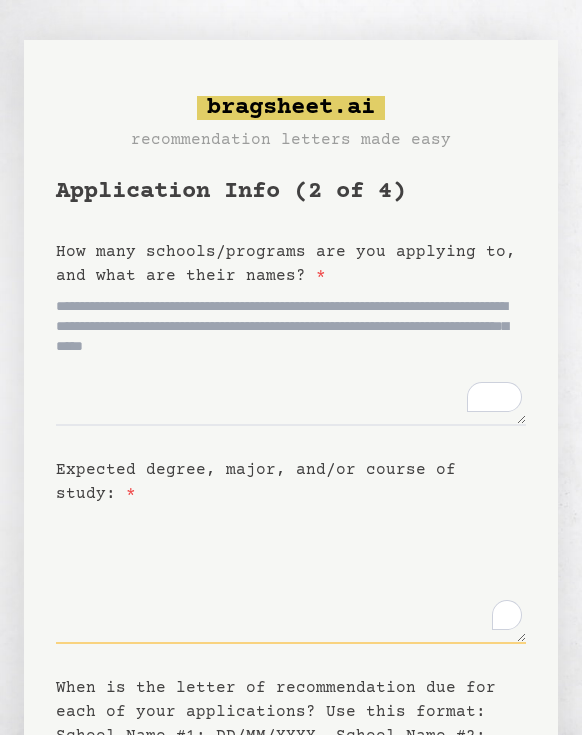 click on "Expected degree, major, and/or course of study:   *" at bounding box center (291, 575) 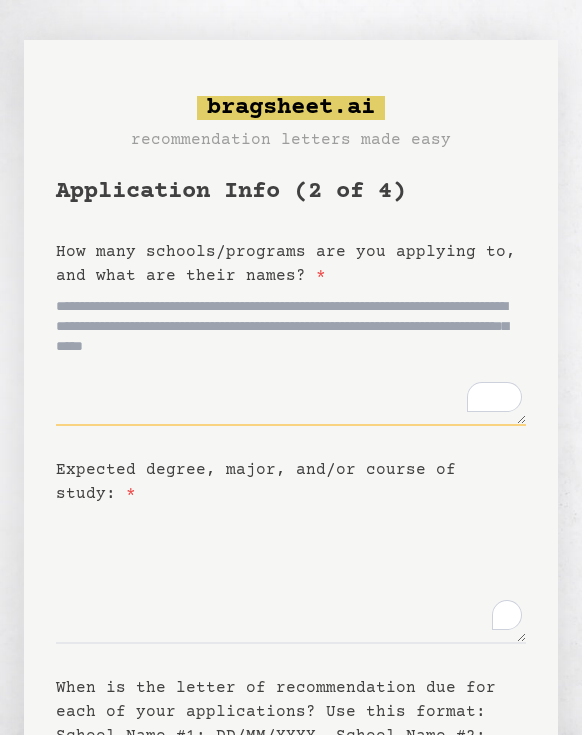 click on "How many schools/programs are you applying to, and what are
their names?   *" at bounding box center [291, 357] 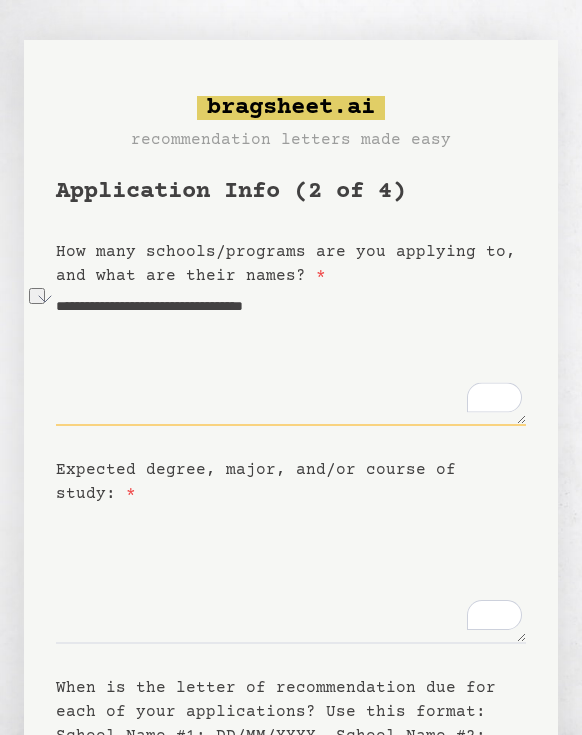 drag, startPoint x: 357, startPoint y: 304, endPoint x: 155, endPoint y: 307, distance: 202.02228 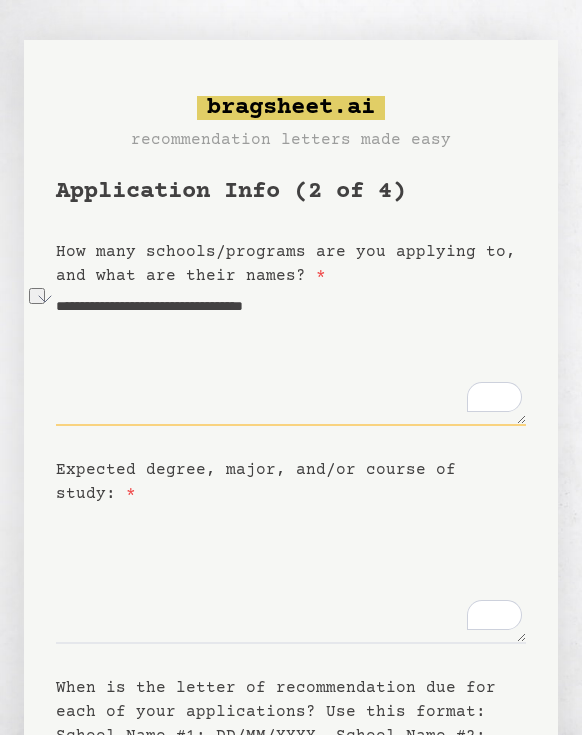 click on "**********" at bounding box center (291, 357) 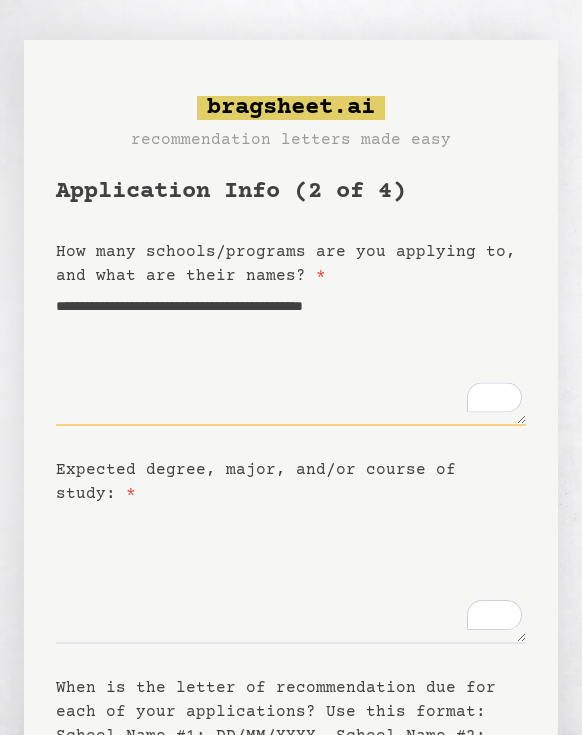 click on "**********" at bounding box center (291, 357) 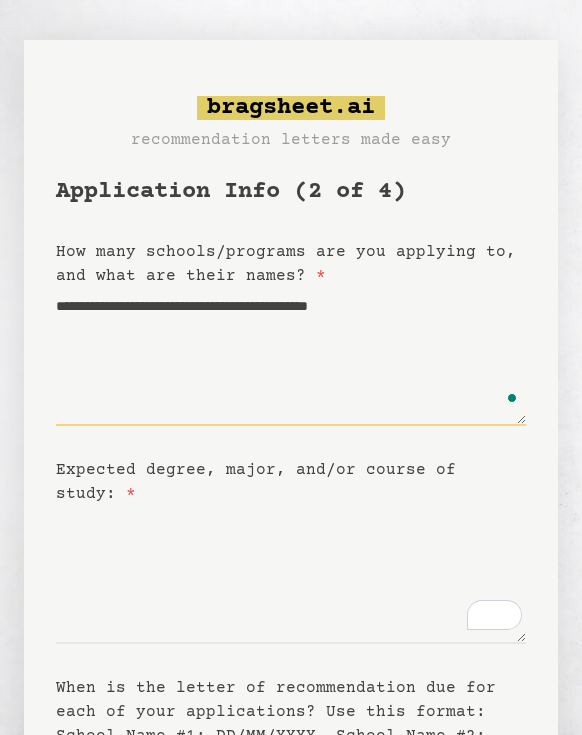 paste on "**********" 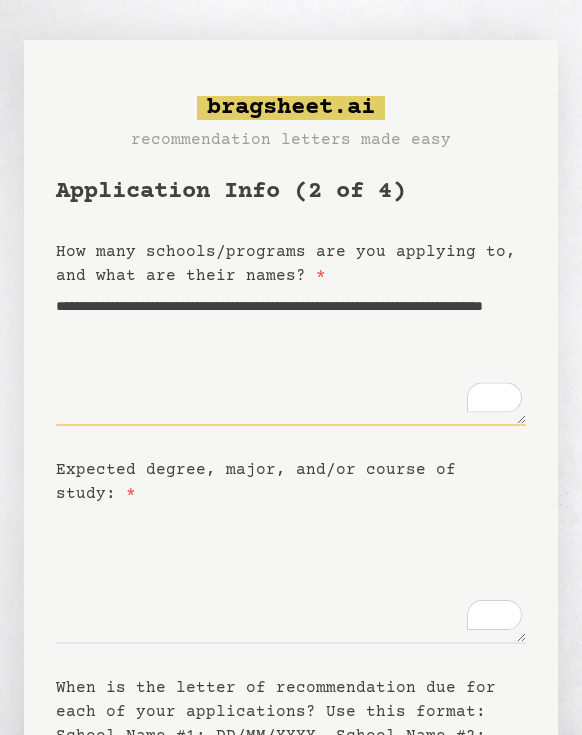 paste on "**********" 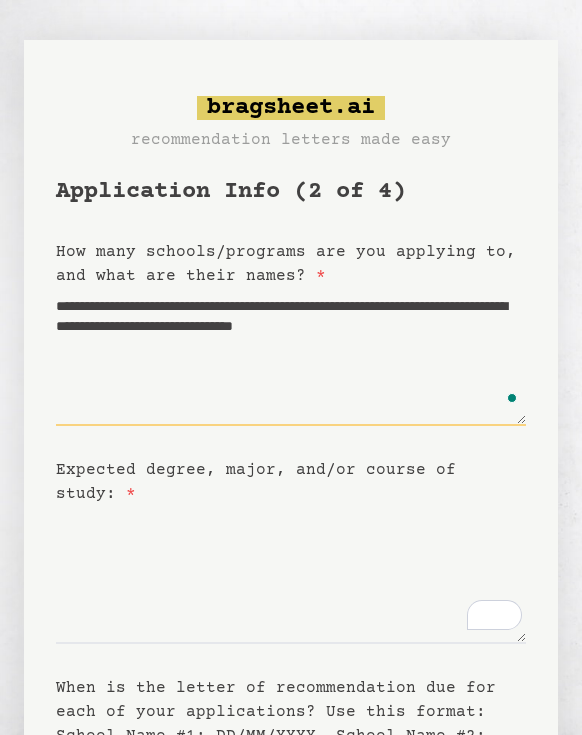 paste on "**********" 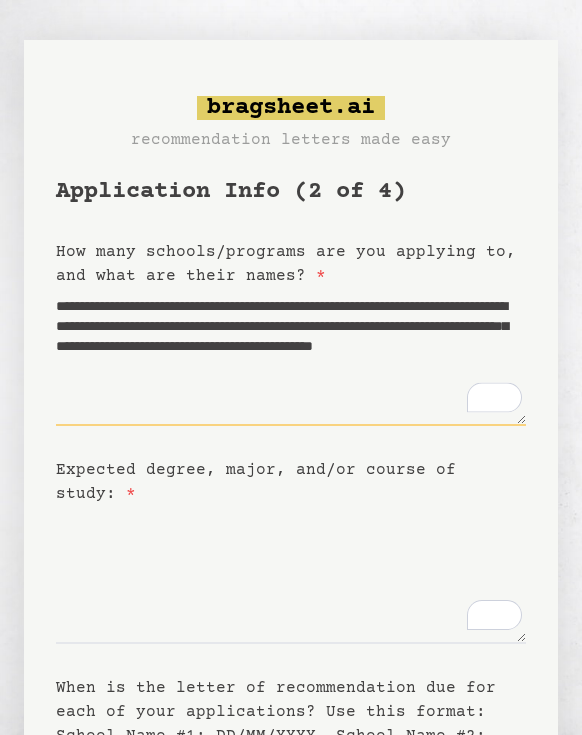 paste on "**********" 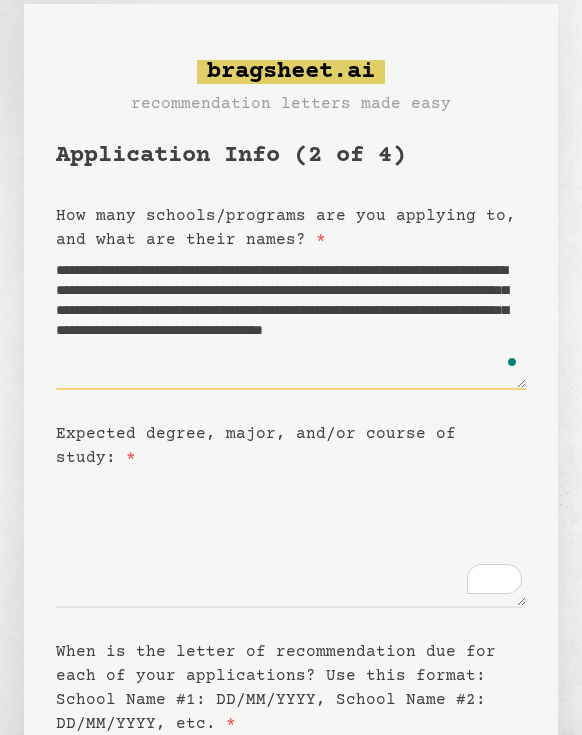 scroll, scrollTop: 86, scrollLeft: 0, axis: vertical 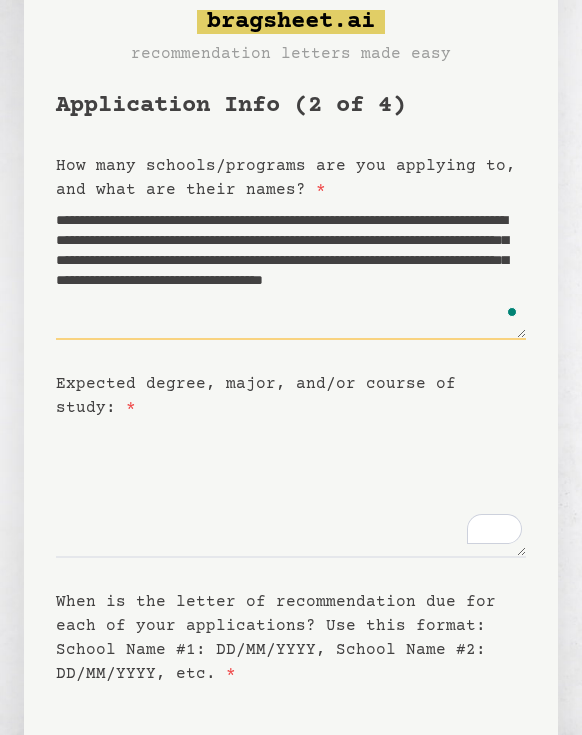 type on "**********" 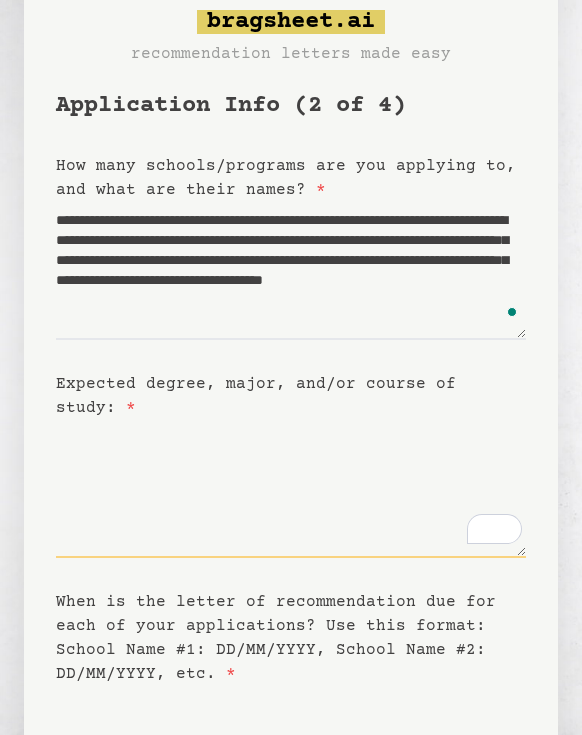 click on "Expected degree, major, and/or course of study:   *" at bounding box center [291, 489] 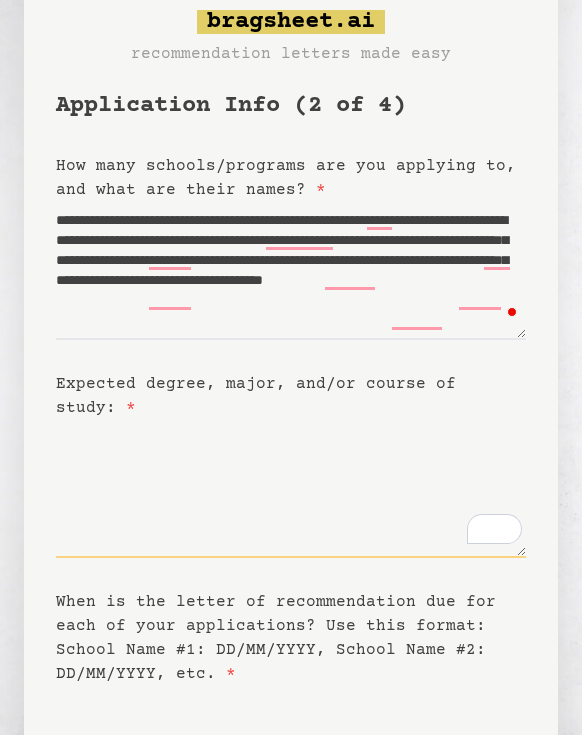 click on "Expected degree, major, and/or course of study:   *" at bounding box center (291, 489) 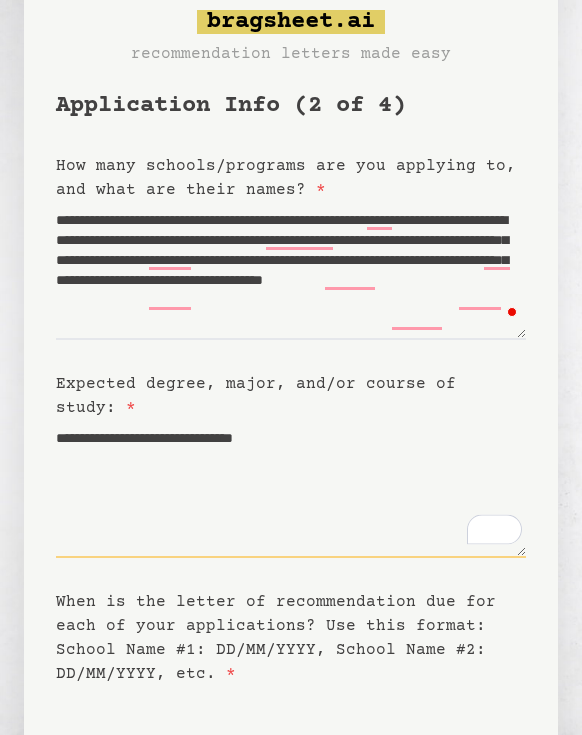 type on "**********" 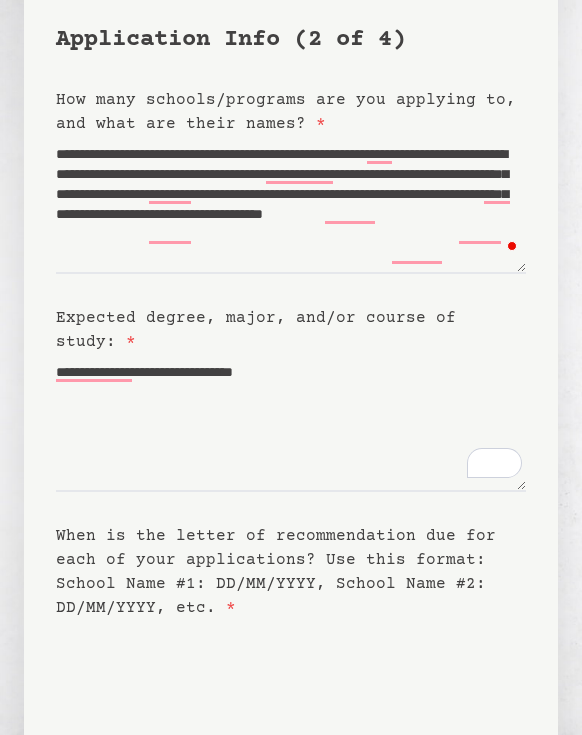 scroll, scrollTop: 153, scrollLeft: 0, axis: vertical 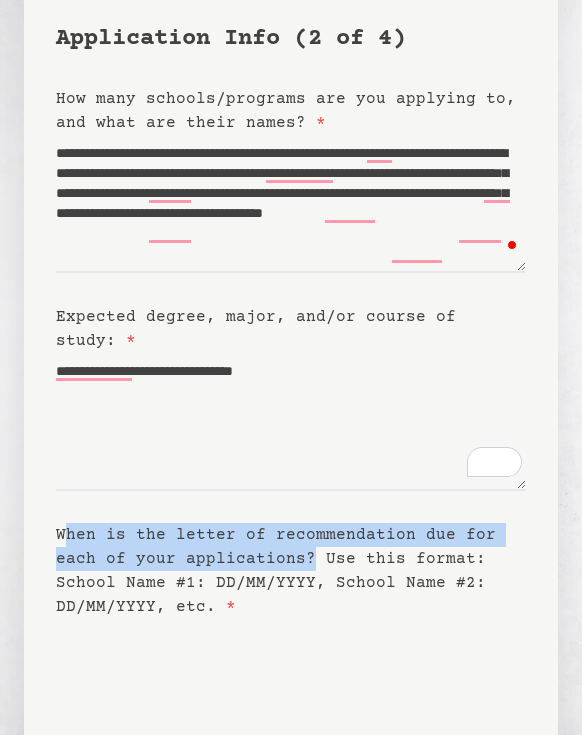 drag, startPoint x: 68, startPoint y: 527, endPoint x: 303, endPoint y: 560, distance: 237.30571 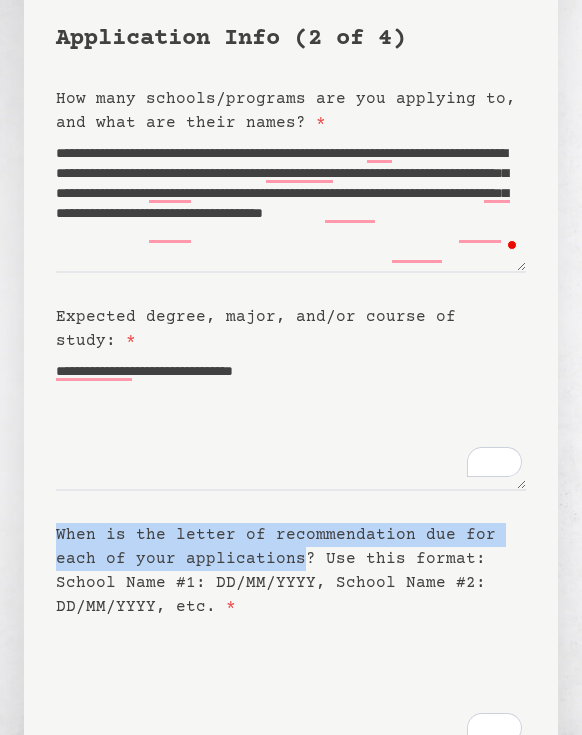 drag, startPoint x: 51, startPoint y: 522, endPoint x: 296, endPoint y: 552, distance: 246.8299 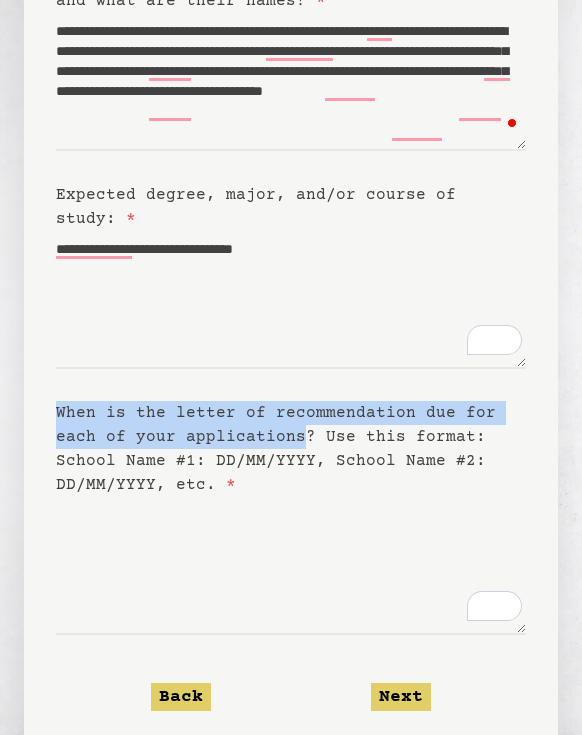 scroll, scrollTop: 298, scrollLeft: 0, axis: vertical 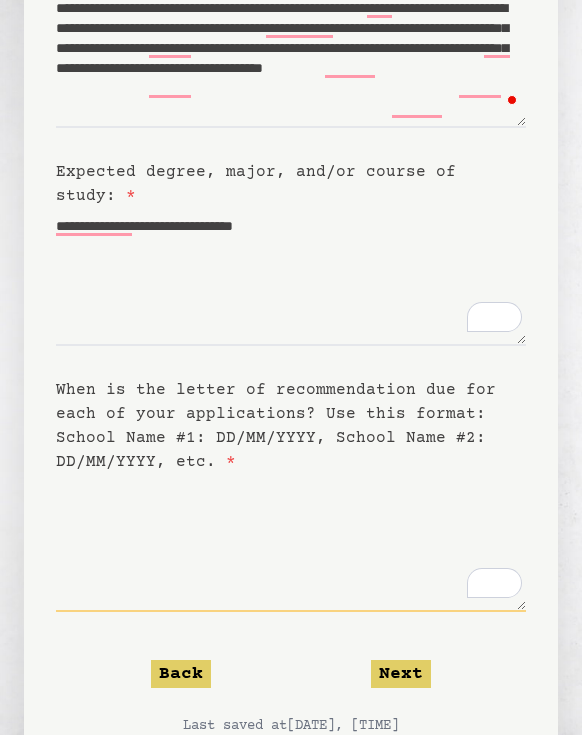 click on "When is the letter of recommendation due for each of your
applications? Use this format: School Name #1: DD/MM/YYYY,
School Name #2: DD/MM/YYYY, etc.   *" at bounding box center (291, 543) 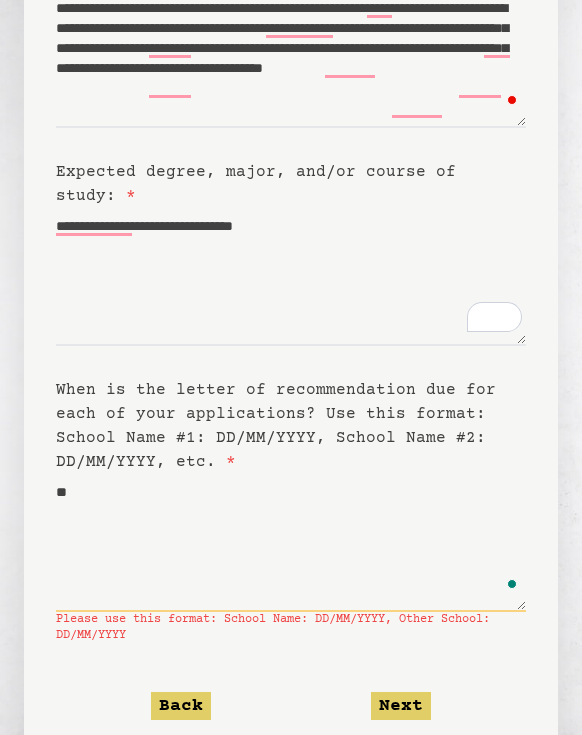 type on "*" 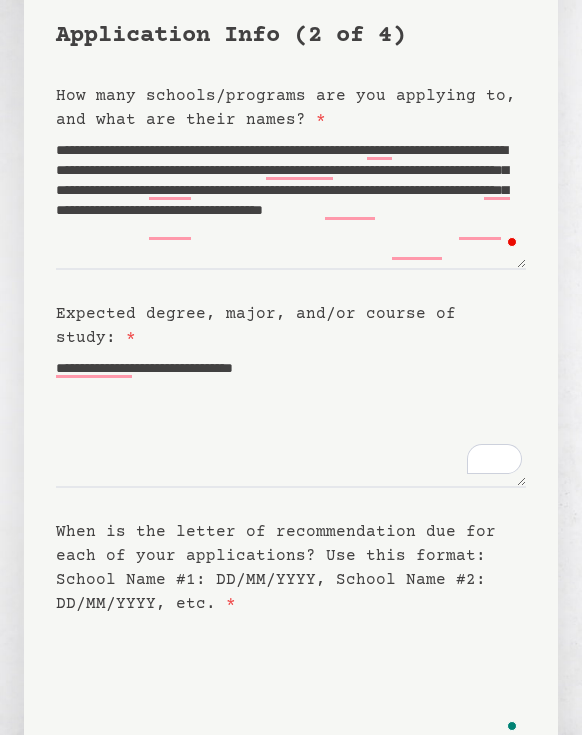 scroll, scrollTop: 152, scrollLeft: 0, axis: vertical 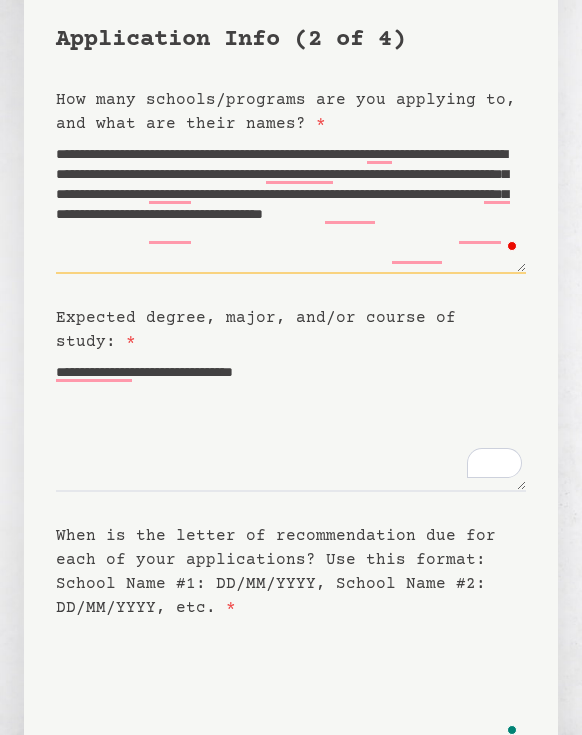 click on "**********" at bounding box center [291, 205] 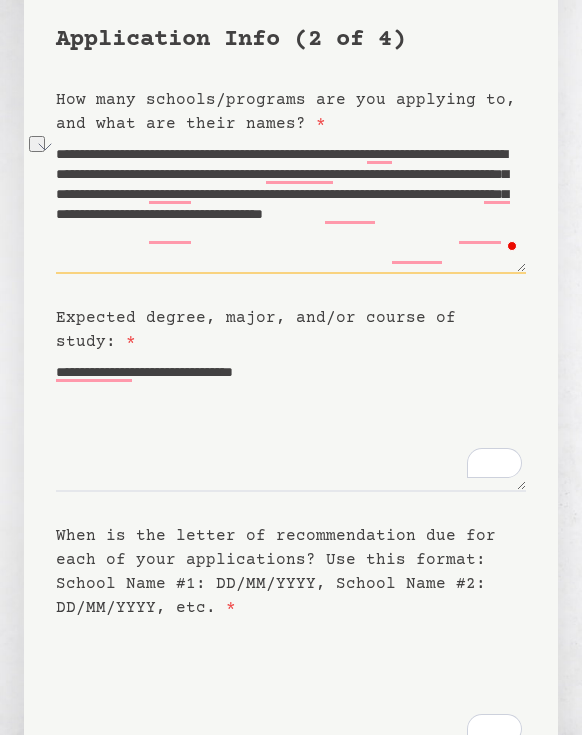 drag, startPoint x: 155, startPoint y: 149, endPoint x: 460, endPoint y: 146, distance: 305.01474 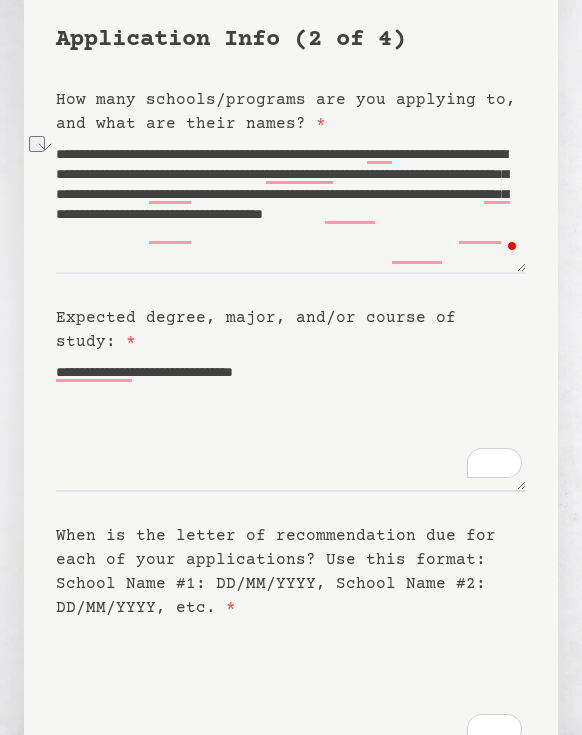 click on "When is the letter of recommendation due for each of your
applications? Use this format: School Name #1: DD/MM/YYYY,
School Name #2: DD/MM/YYYY, etc.   *" at bounding box center [291, 689] 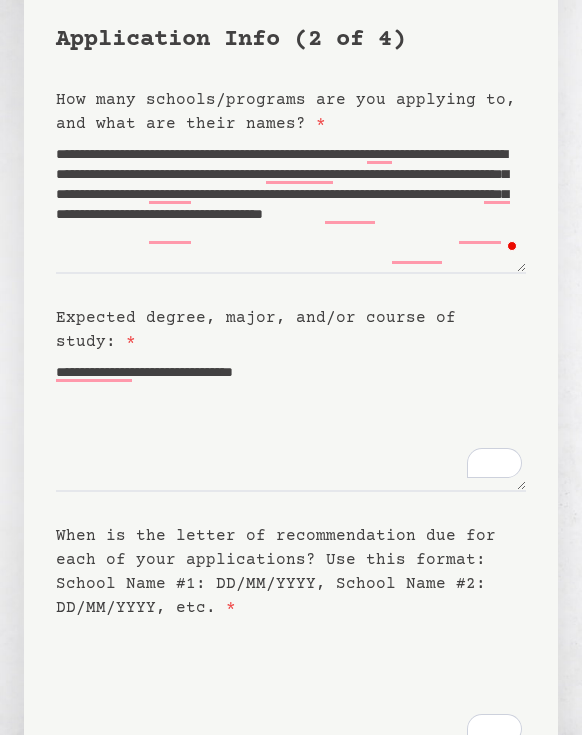 paste on "**********" 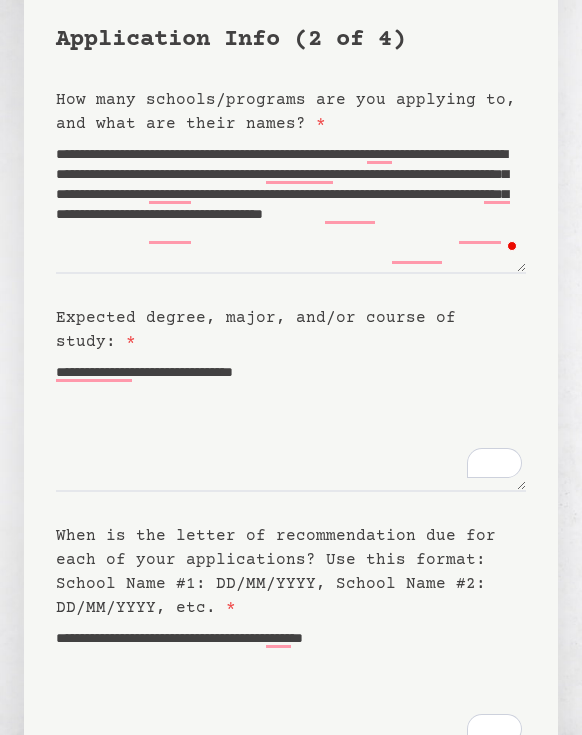 paste on "**********" 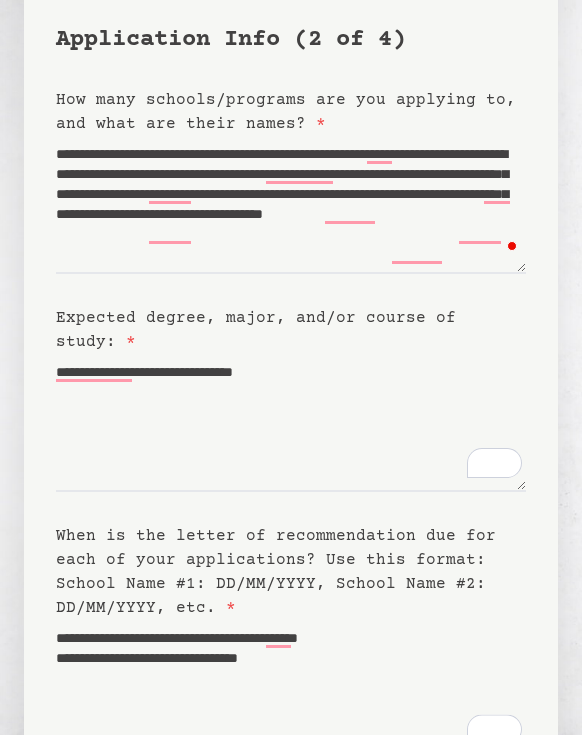 drag, startPoint x: 375, startPoint y: 659, endPoint x: 268, endPoint y: 654, distance: 107.11676 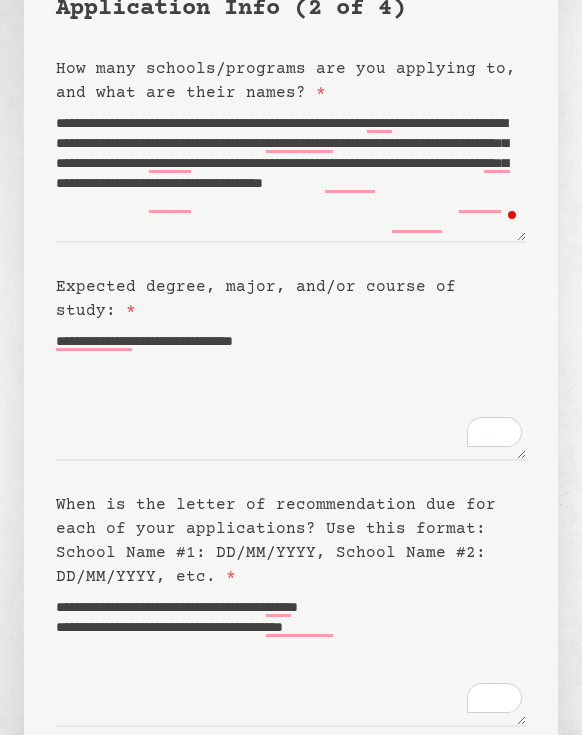 scroll, scrollTop: 187, scrollLeft: 0, axis: vertical 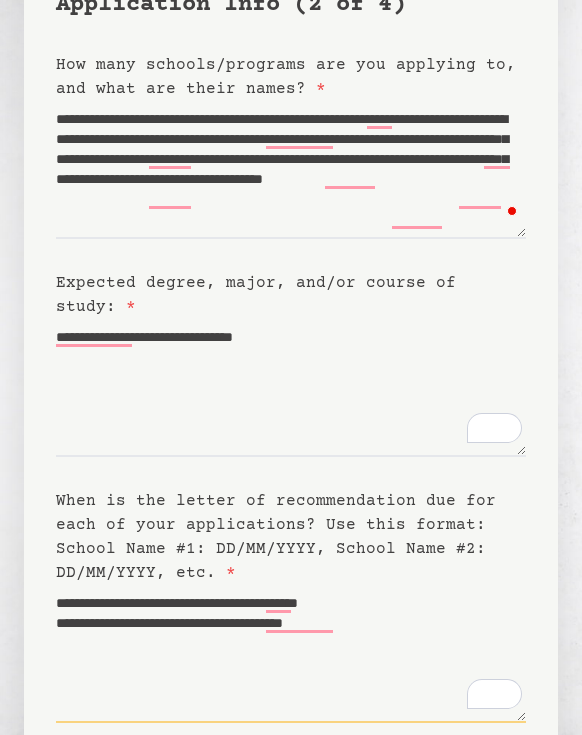 click on "**********" at bounding box center (291, 654) 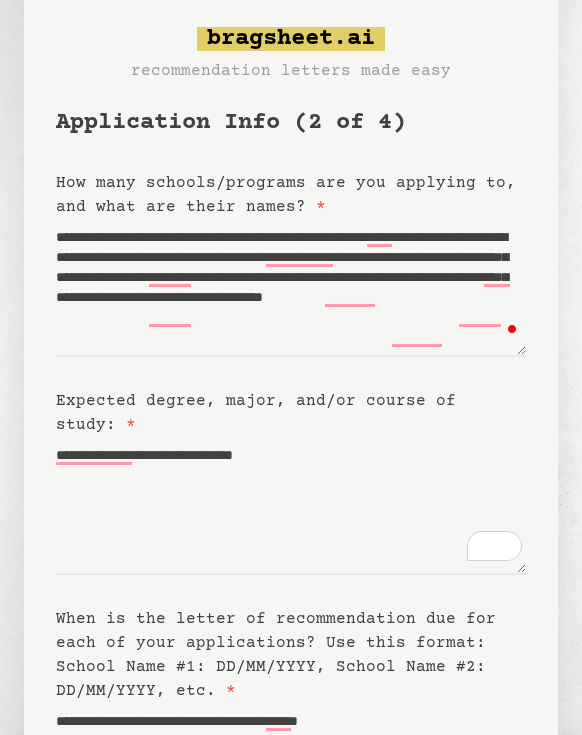 scroll, scrollTop: 71, scrollLeft: 0, axis: vertical 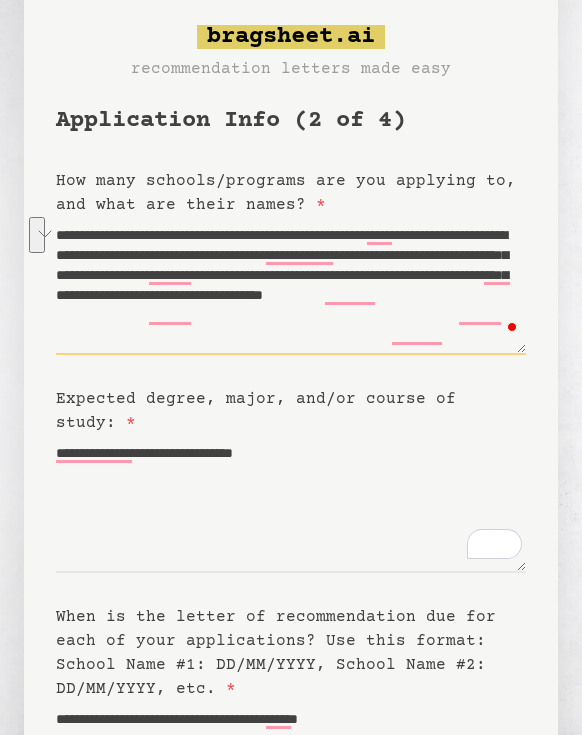 drag, startPoint x: 348, startPoint y: 254, endPoint x: 255, endPoint y: 270, distance: 94.36631 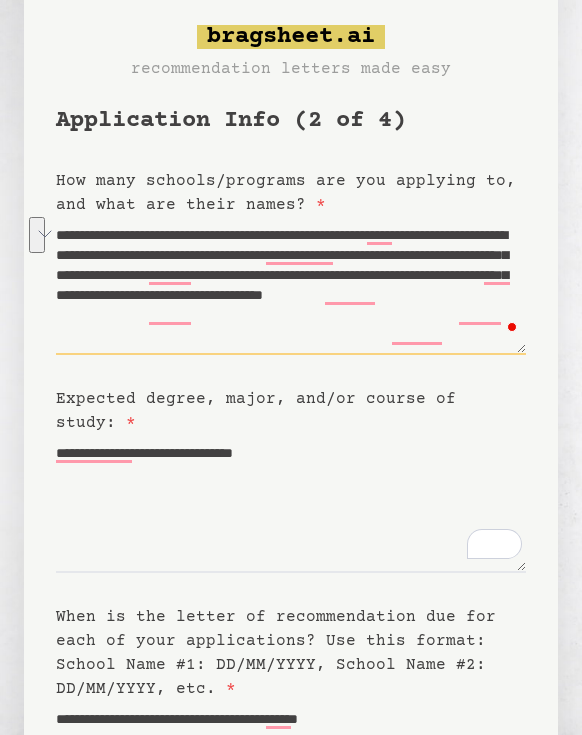 click on "**********" at bounding box center (291, 286) 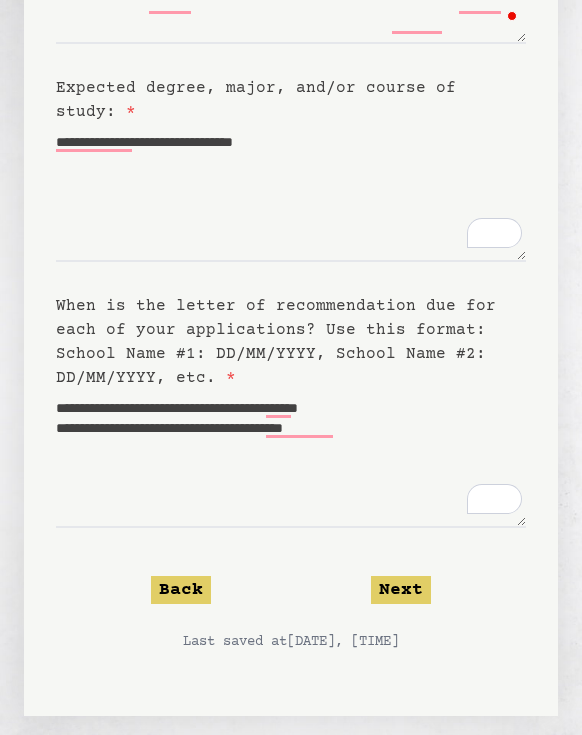 scroll, scrollTop: 397, scrollLeft: 0, axis: vertical 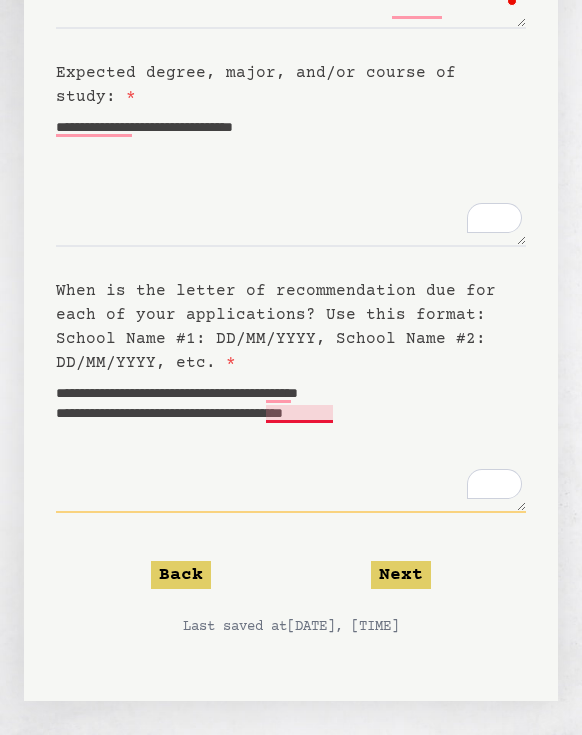 click on "**********" at bounding box center (291, 444) 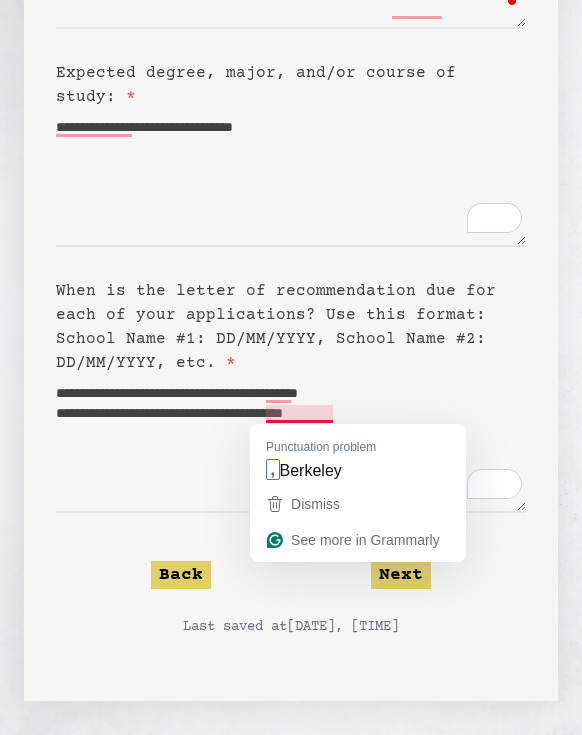 click on "When is the letter of recommendation due for each of your
applications? Use this format: School Name #1: DD/MM/YYYY,
School Name #2: DD/MM/YYYY, etc.   *" at bounding box center (291, 327) 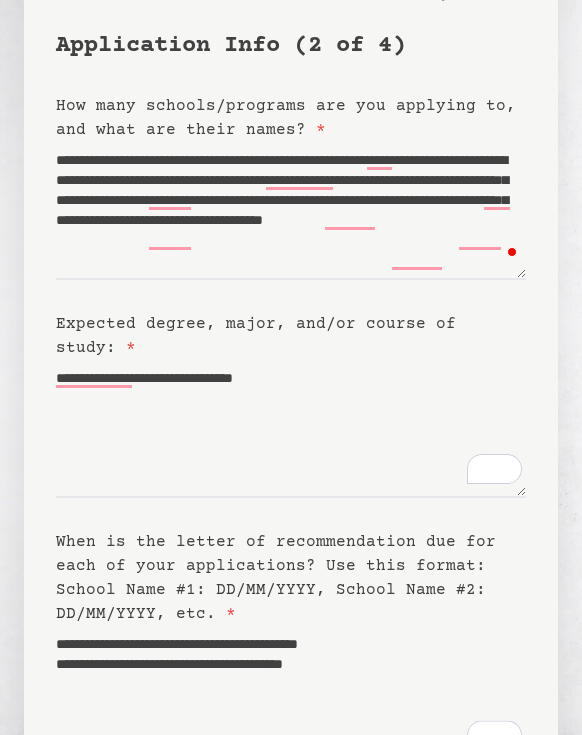 scroll, scrollTop: 108, scrollLeft: 0, axis: vertical 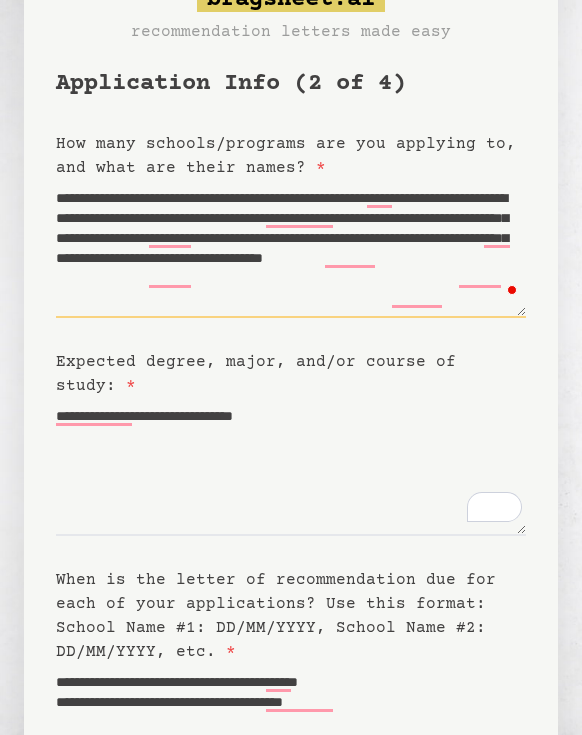 click on "**********" at bounding box center [291, 249] 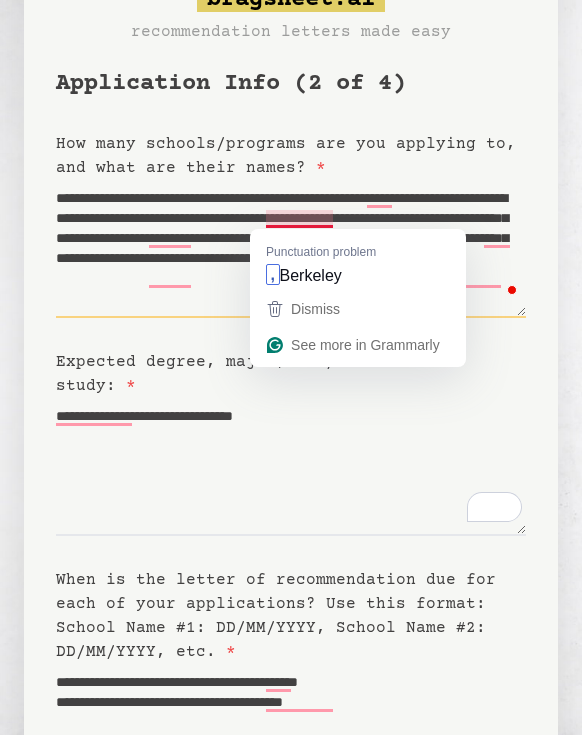 click on "**********" at bounding box center (291, 249) 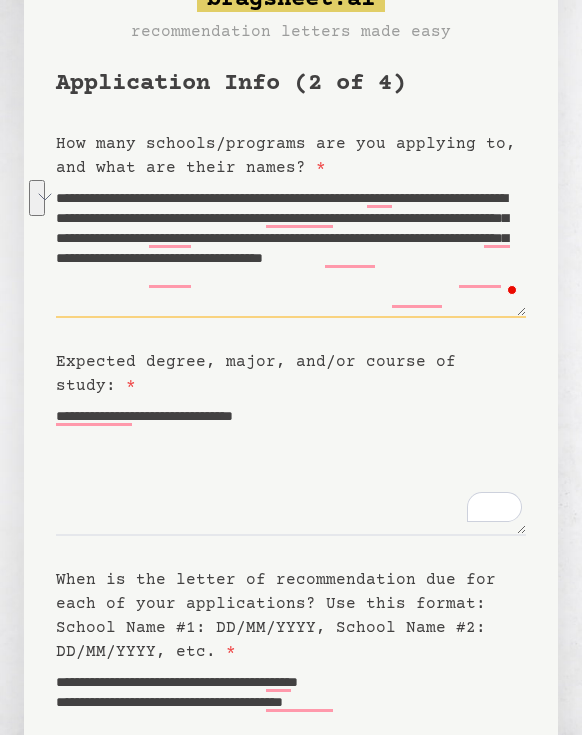 drag, startPoint x: 277, startPoint y: 238, endPoint x: 96, endPoint y: 253, distance: 181.62048 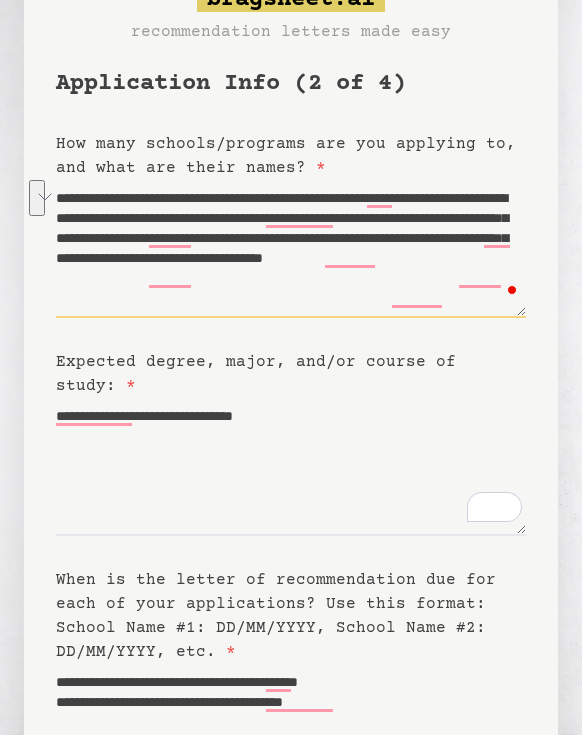 click on "**********" at bounding box center [291, 249] 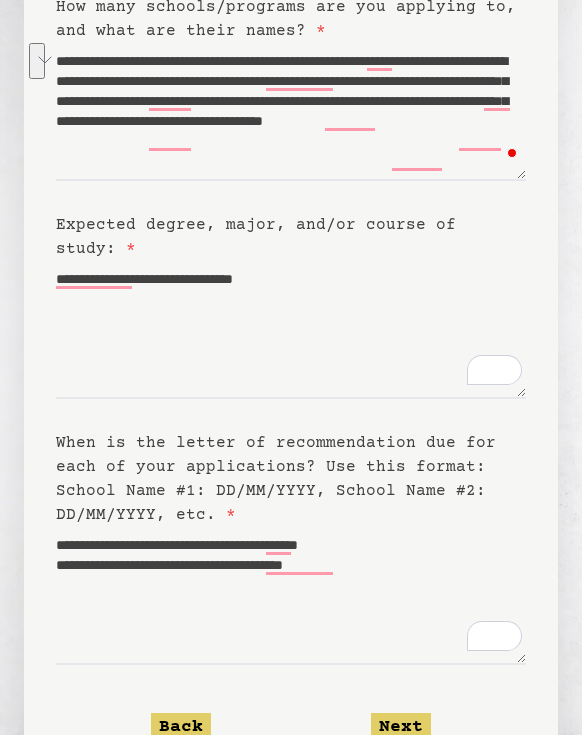 scroll, scrollTop: 271, scrollLeft: 0, axis: vertical 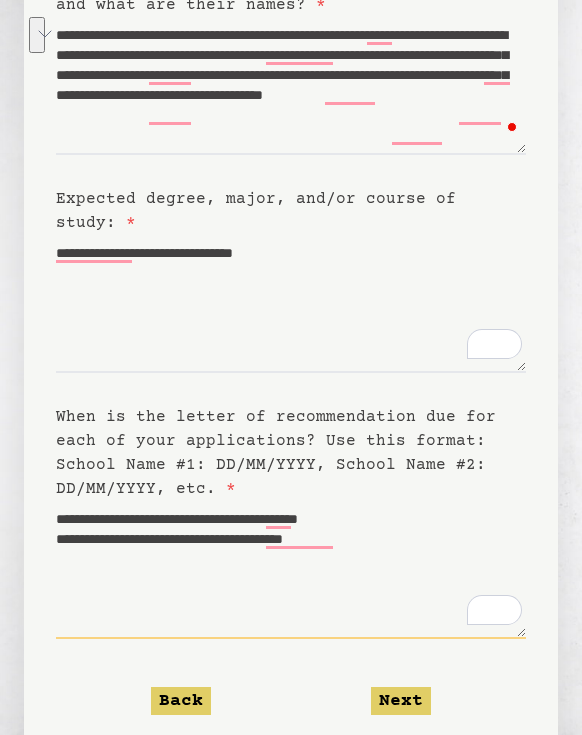 click on "**********" at bounding box center (291, 570) 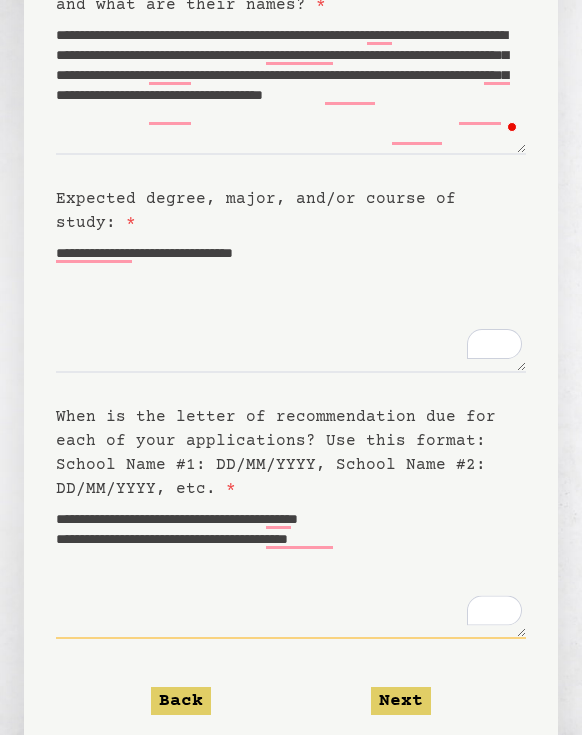 paste on "**********" 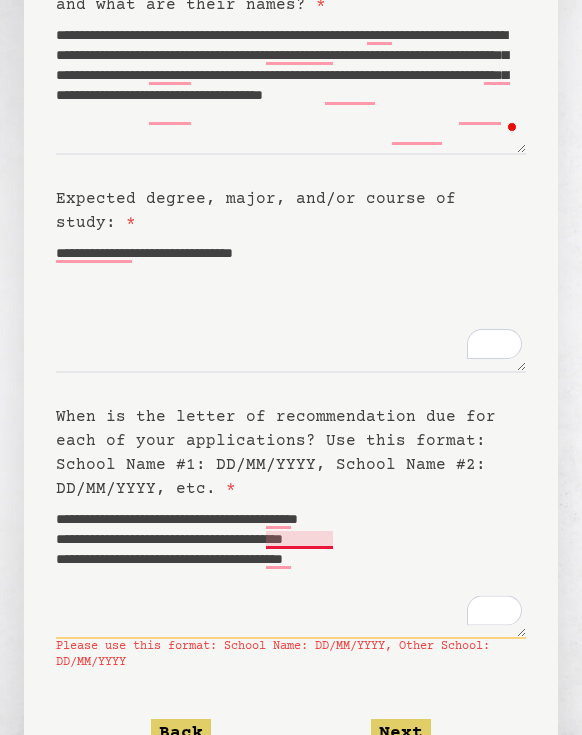 click on "**********" at bounding box center [291, 570] 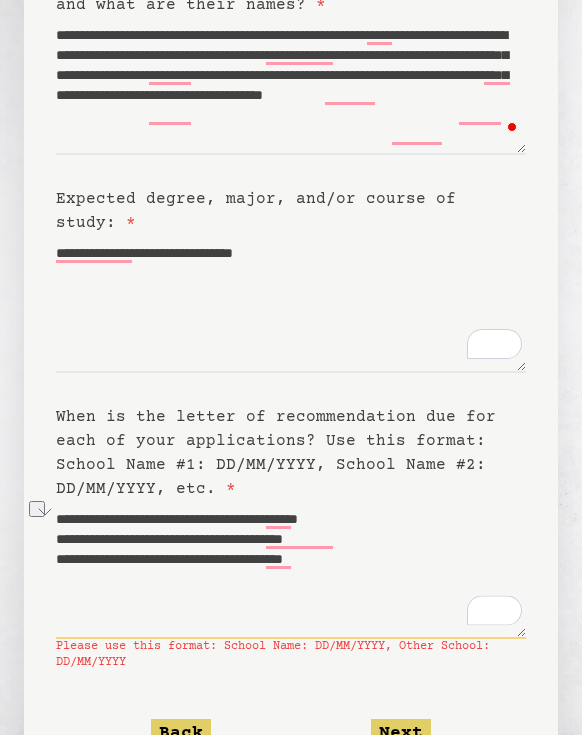 drag, startPoint x: 332, startPoint y: 536, endPoint x: 33, endPoint y: 538, distance: 299.00668 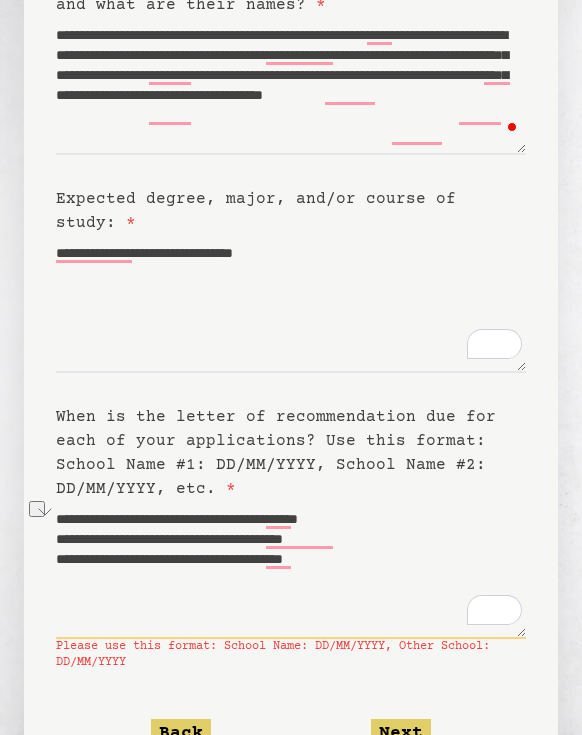 click on "**********" at bounding box center (291, 570) 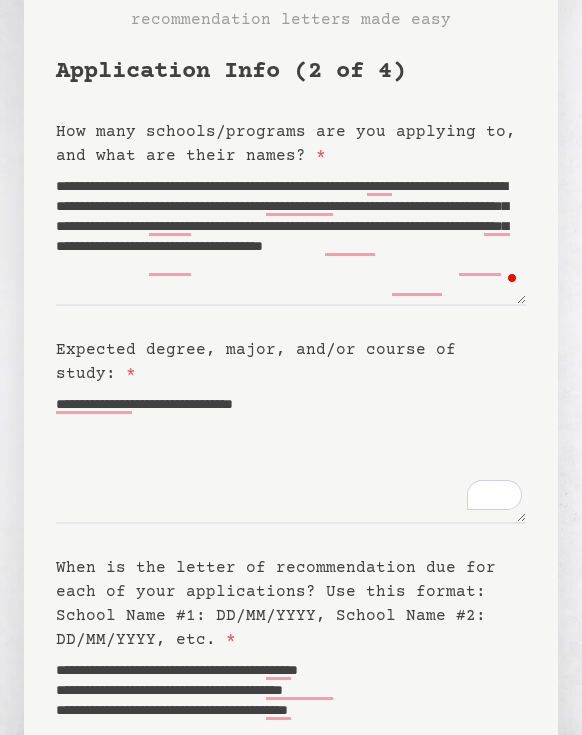 scroll, scrollTop: 106, scrollLeft: 0, axis: vertical 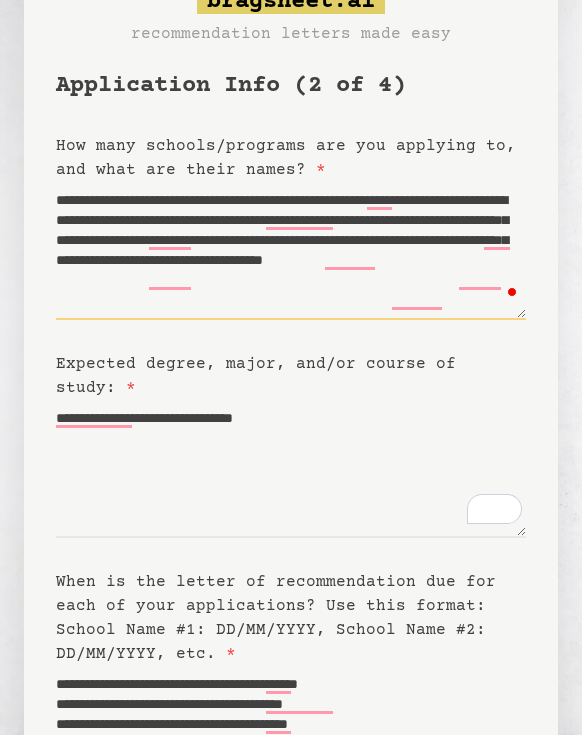 click on "**********" at bounding box center (291, 251) 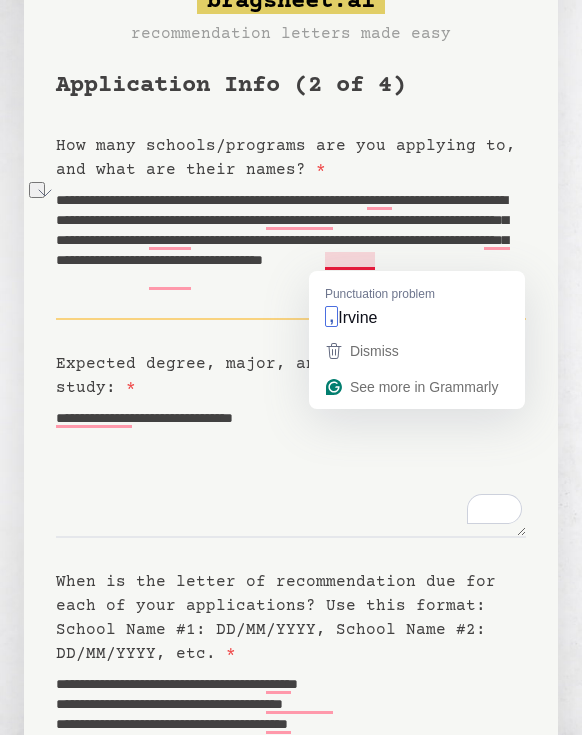 drag, startPoint x: 117, startPoint y: 258, endPoint x: 377, endPoint y: 256, distance: 260.0077 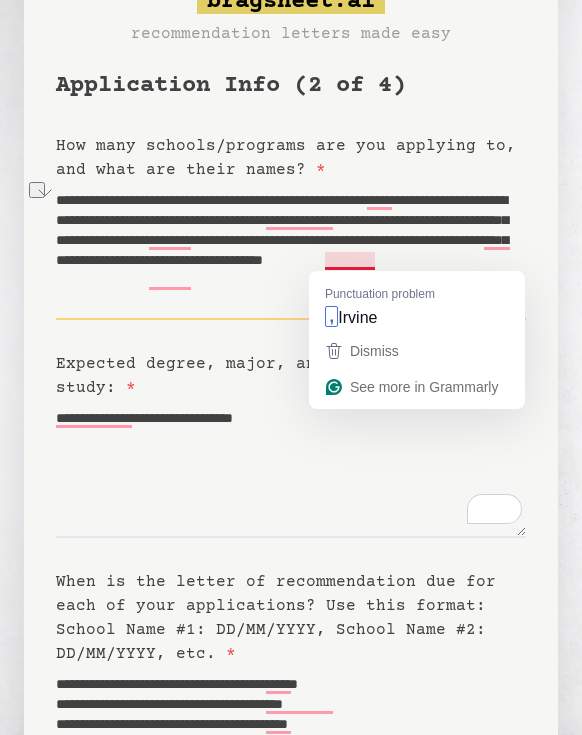 click on "**********" at bounding box center (291, 251) 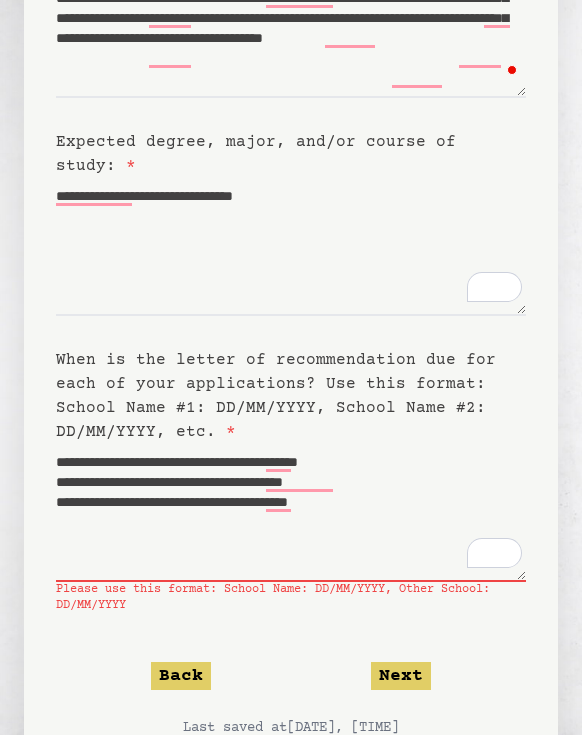 scroll, scrollTop: 350, scrollLeft: 0, axis: vertical 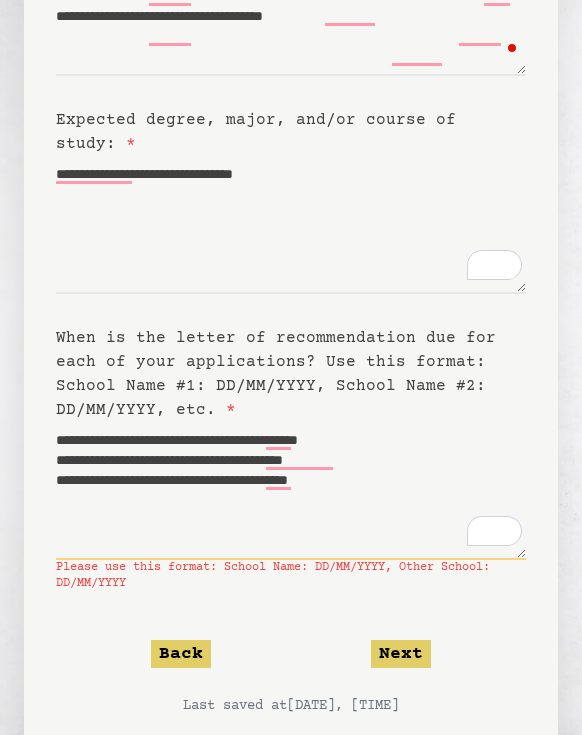 click on "**********" at bounding box center (291, 491) 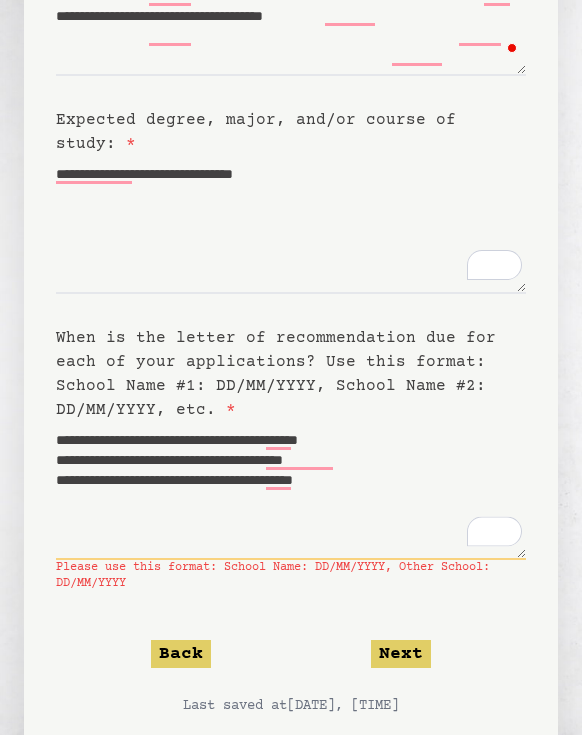 paste on "**********" 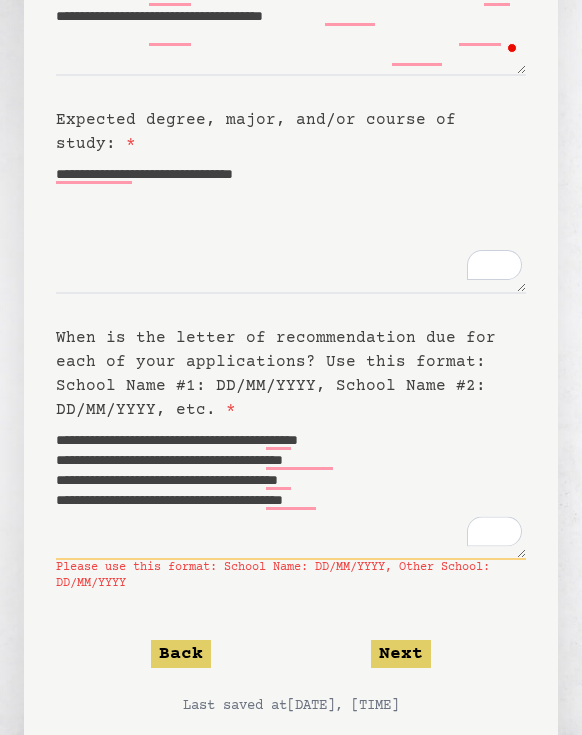 drag, startPoint x: 397, startPoint y: 500, endPoint x: 334, endPoint y: 497, distance: 63.07139 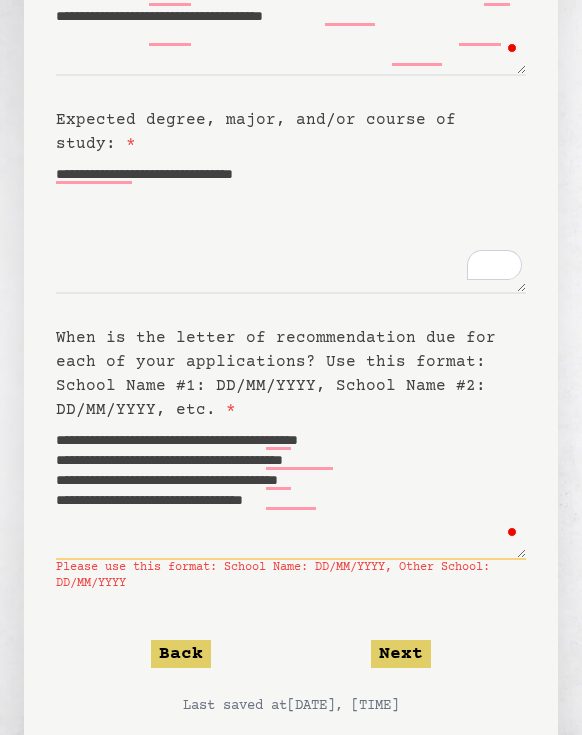 click on "**********" at bounding box center (291, 491) 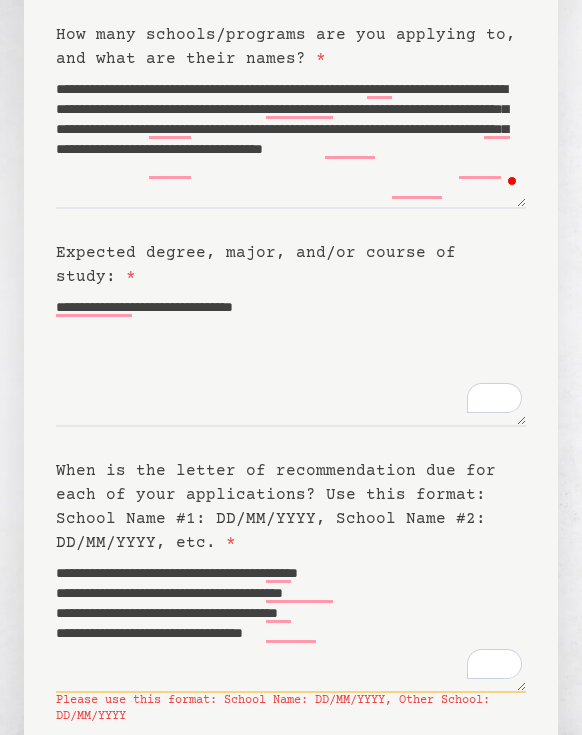 scroll, scrollTop: 219, scrollLeft: 0, axis: vertical 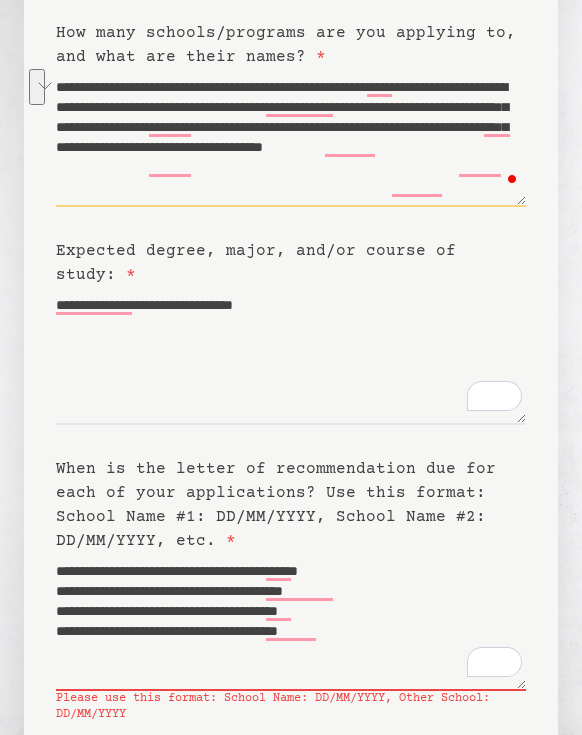 drag, startPoint x: 392, startPoint y: 141, endPoint x: 234, endPoint y: 161, distance: 159.26079 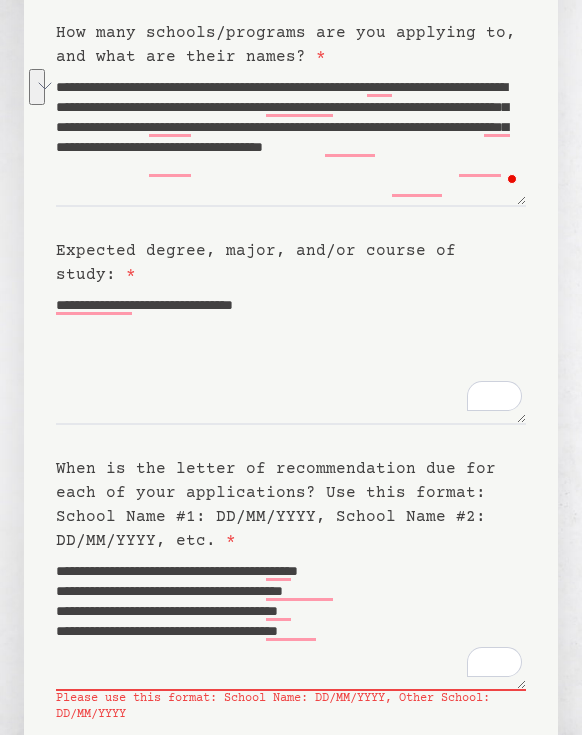 scroll, scrollTop: 20, scrollLeft: 0, axis: vertical 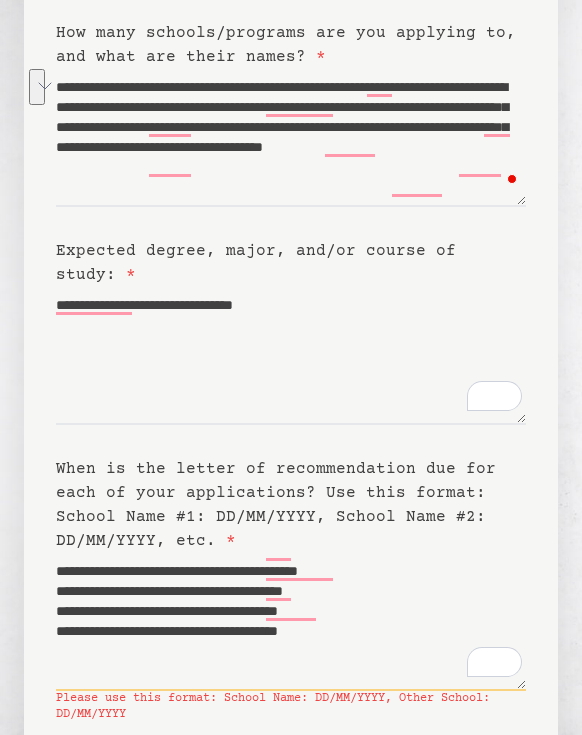 click on "**********" at bounding box center (291, 622) 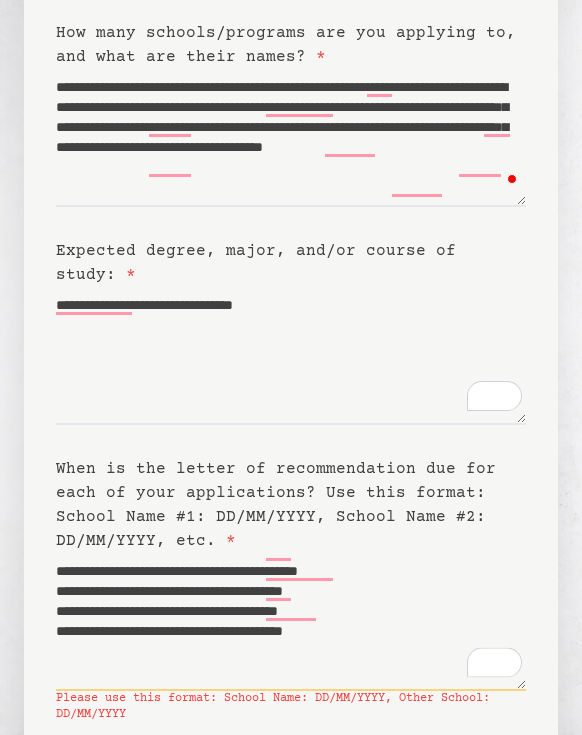 paste on "**********" 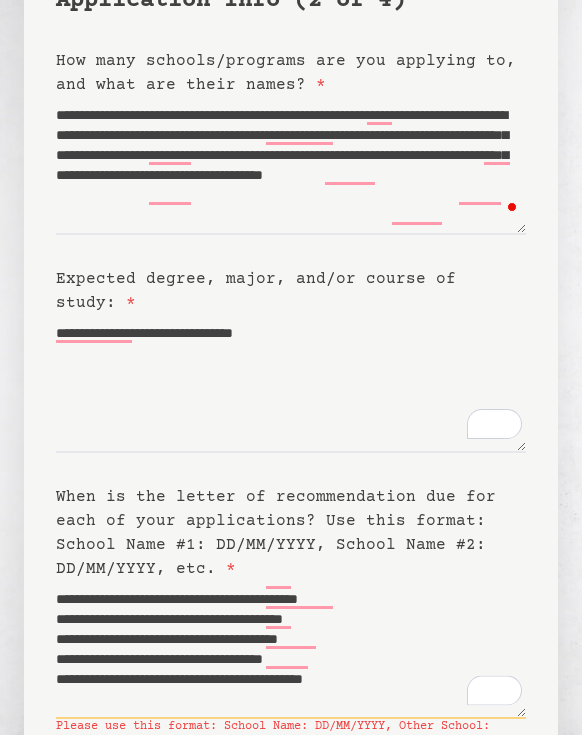 scroll, scrollTop: 189, scrollLeft: 0, axis: vertical 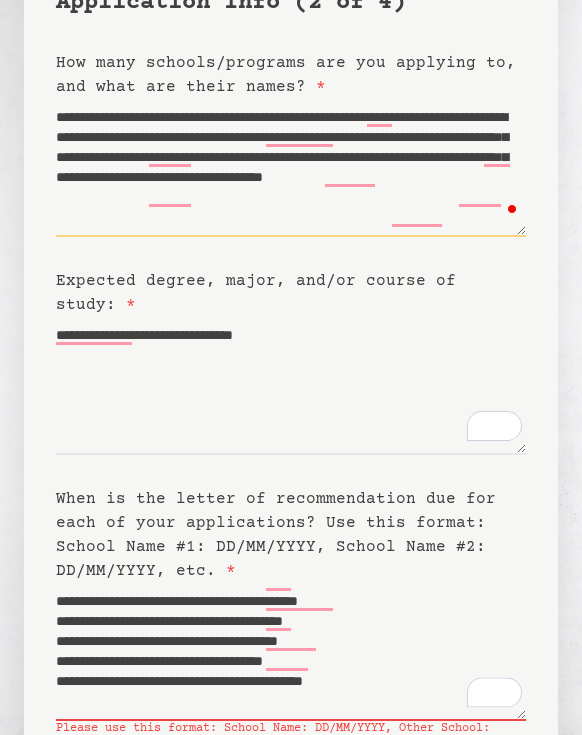 click on "**********" at bounding box center (291, 168) 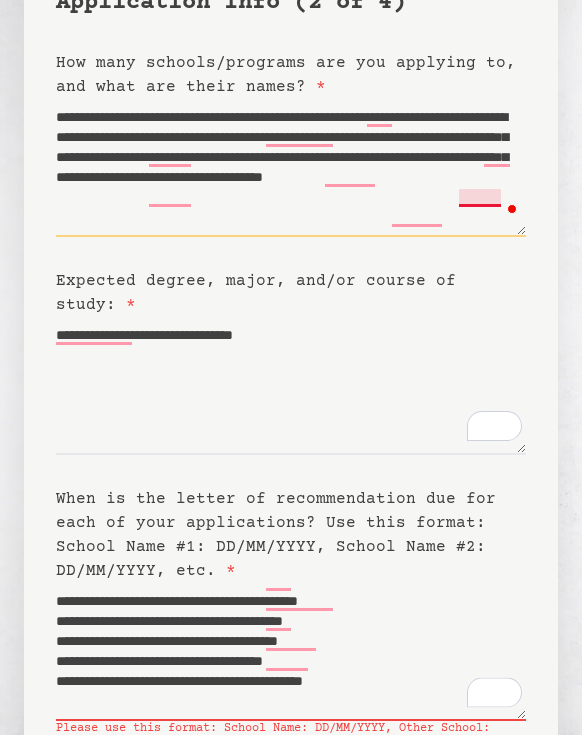 drag, startPoint x: 245, startPoint y: 193, endPoint x: 495, endPoint y: 187, distance: 250.07199 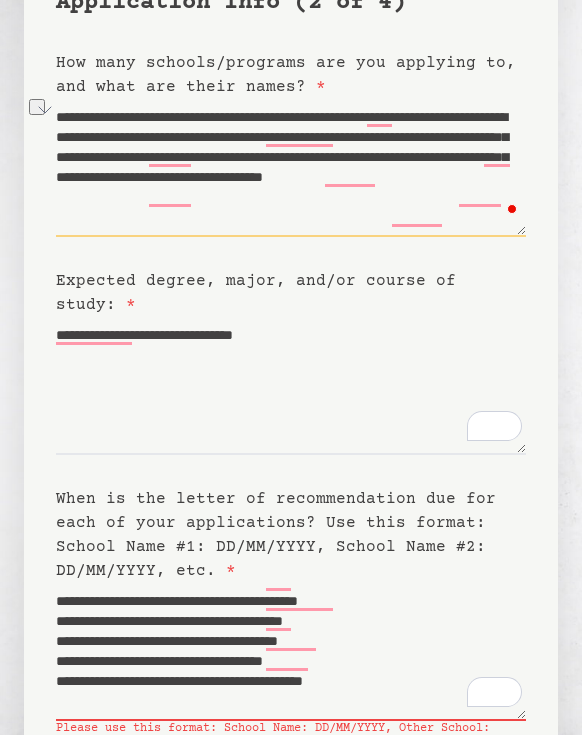 drag, startPoint x: 502, startPoint y: 190, endPoint x: 252, endPoint y: 188, distance: 250.008 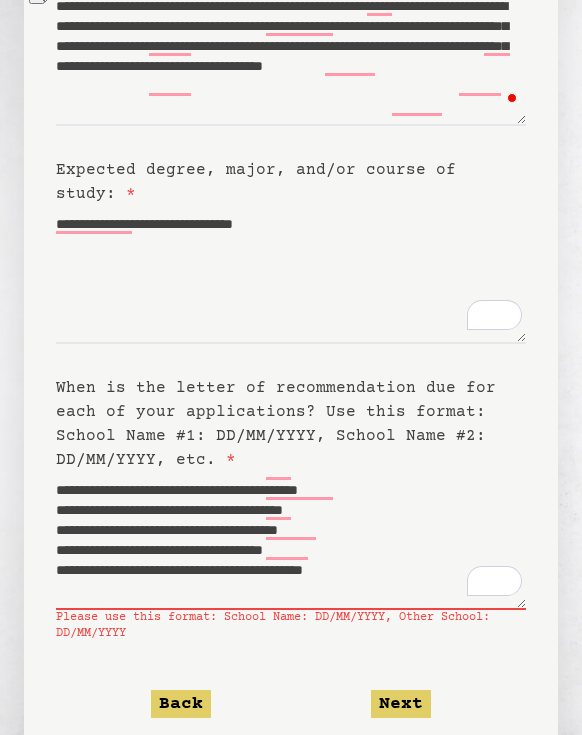 scroll, scrollTop: 305, scrollLeft: 0, axis: vertical 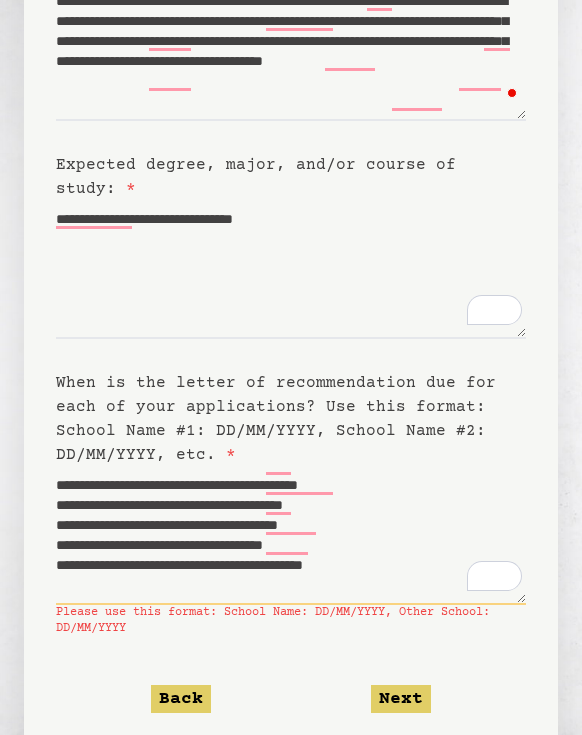 click on "**********" at bounding box center (291, 536) 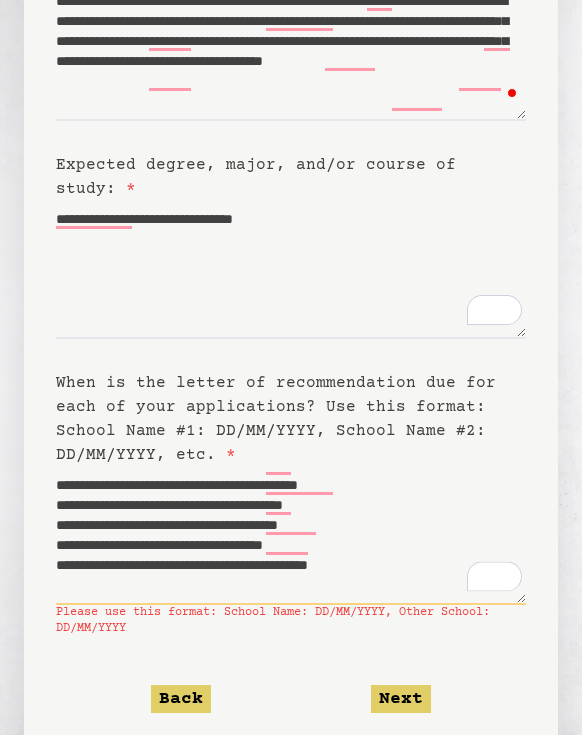 paste on "**********" 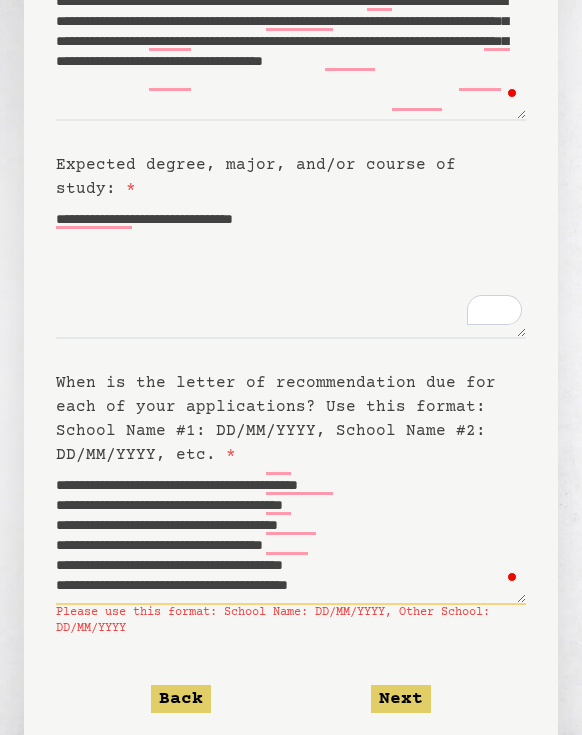 scroll, scrollTop: 0, scrollLeft: 0, axis: both 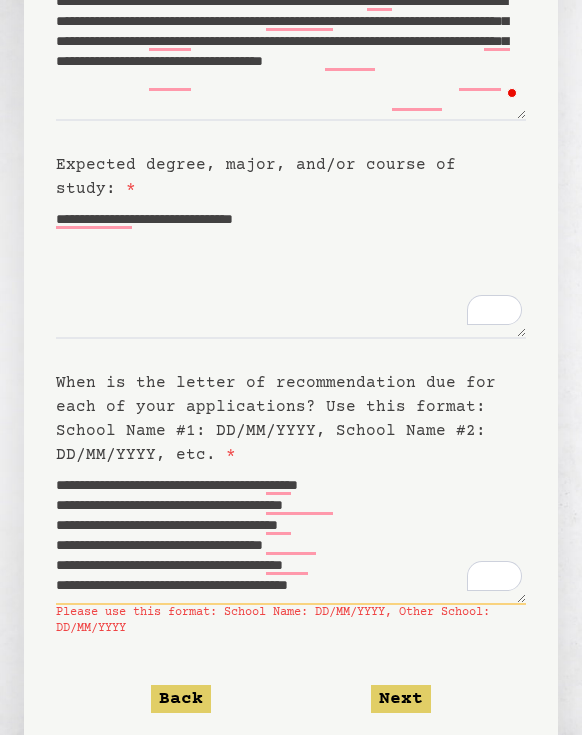 click on "**********" at bounding box center (291, 536) 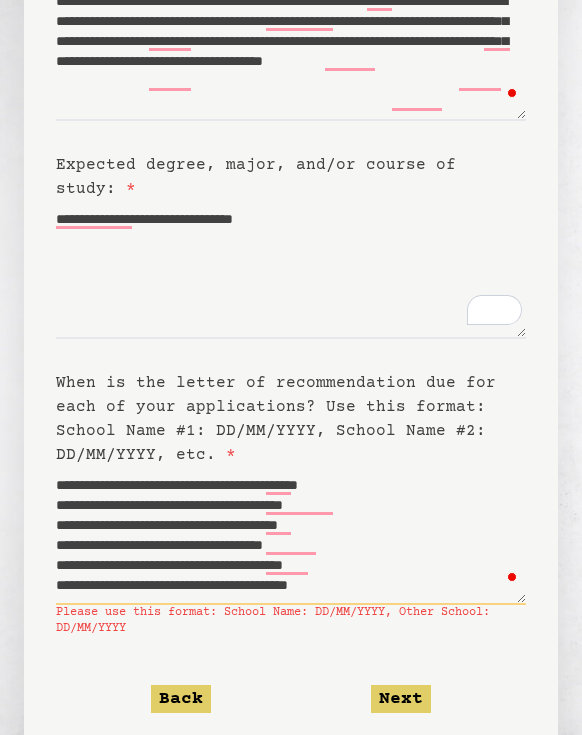 click on "**********" at bounding box center (291, 536) 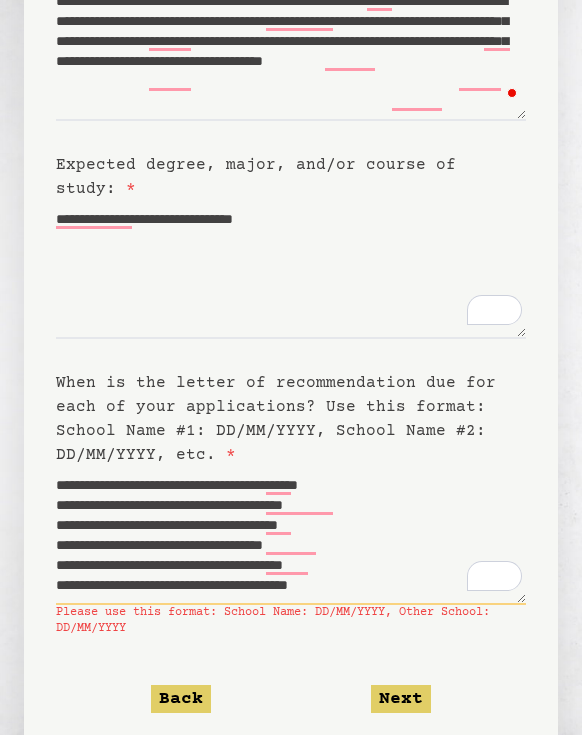 click on "**********" at bounding box center [291, 536] 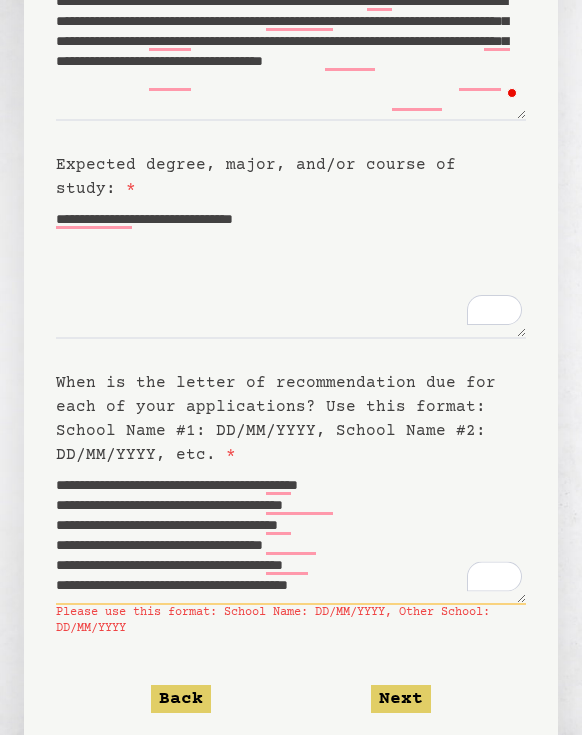 scroll, scrollTop: 9, scrollLeft: 0, axis: vertical 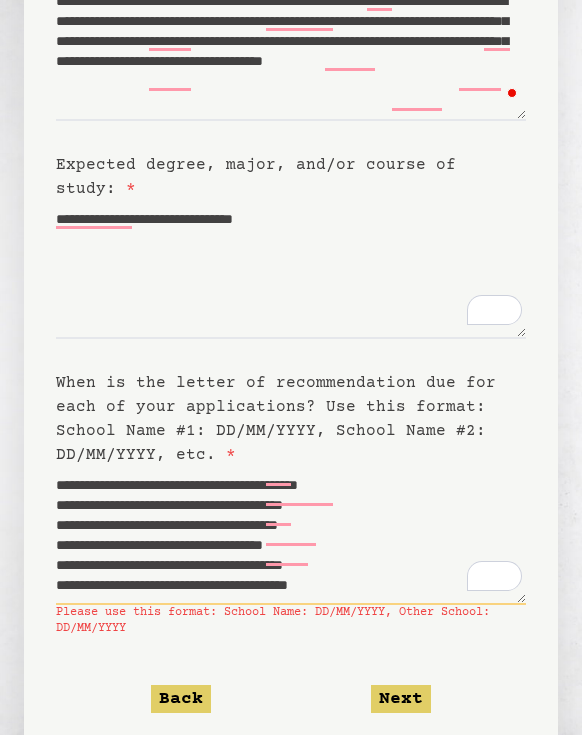 click on "**********" at bounding box center [291, 536] 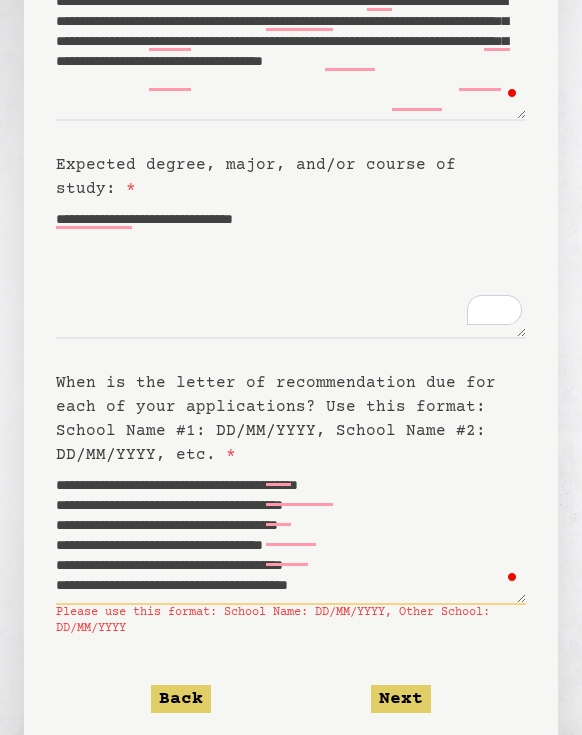 click on "**********" at bounding box center [291, 536] 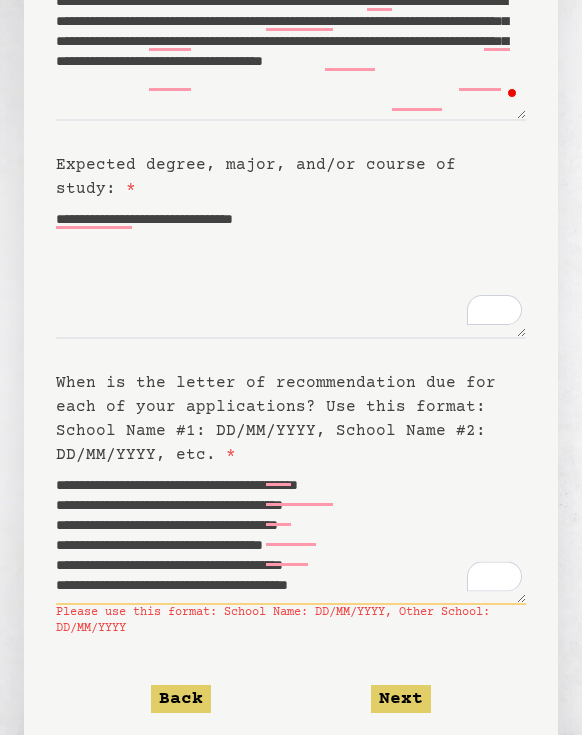 click on "**********" at bounding box center (291, 536) 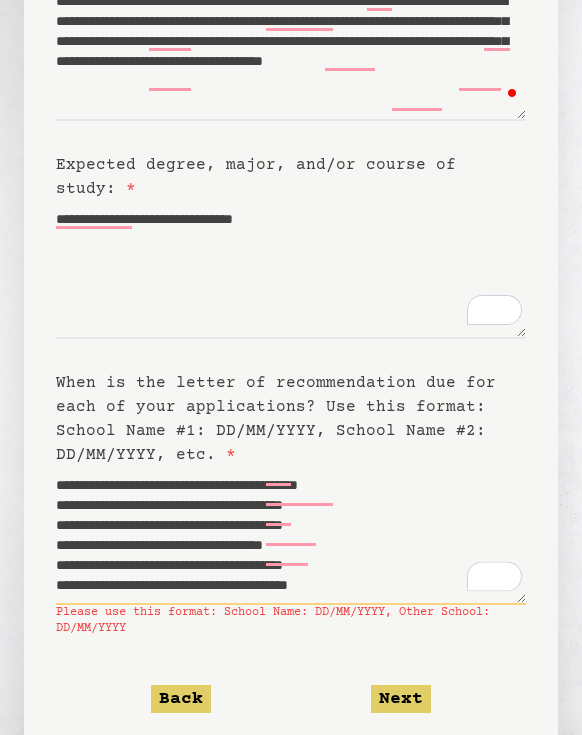 click on "**********" at bounding box center [291, 536] 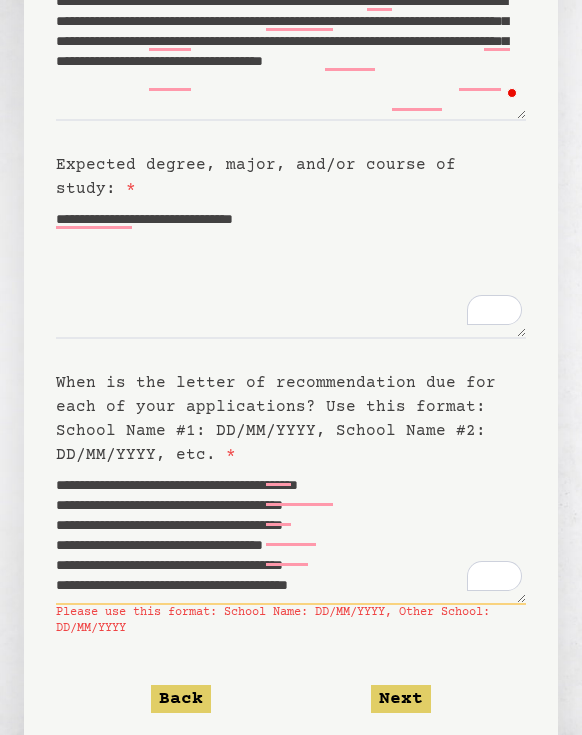 click on "**********" at bounding box center [291, 536] 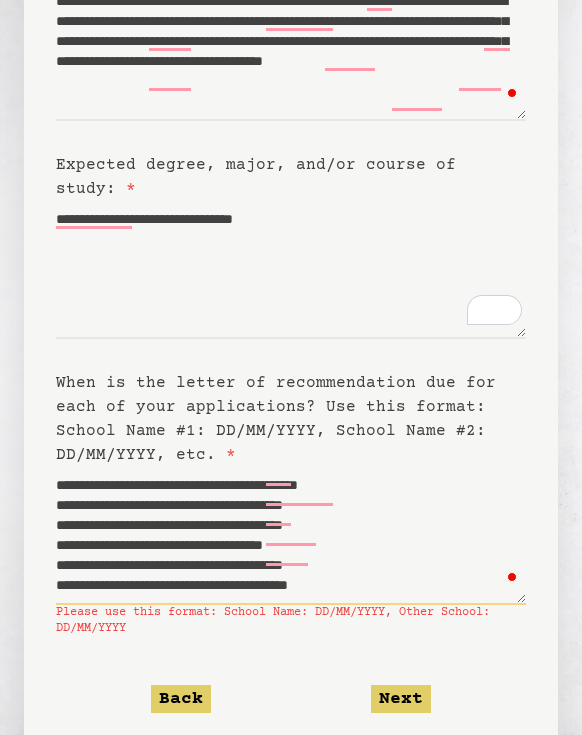 click on "**********" at bounding box center (291, 536) 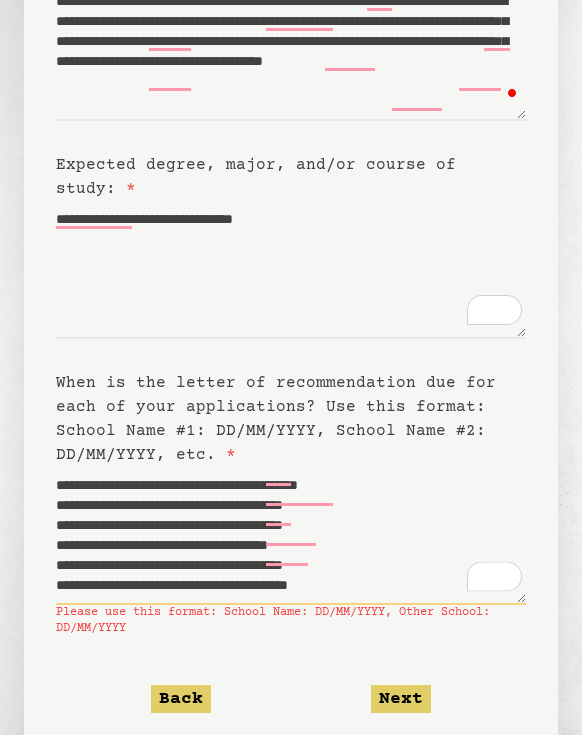click on "**********" at bounding box center (291, 536) 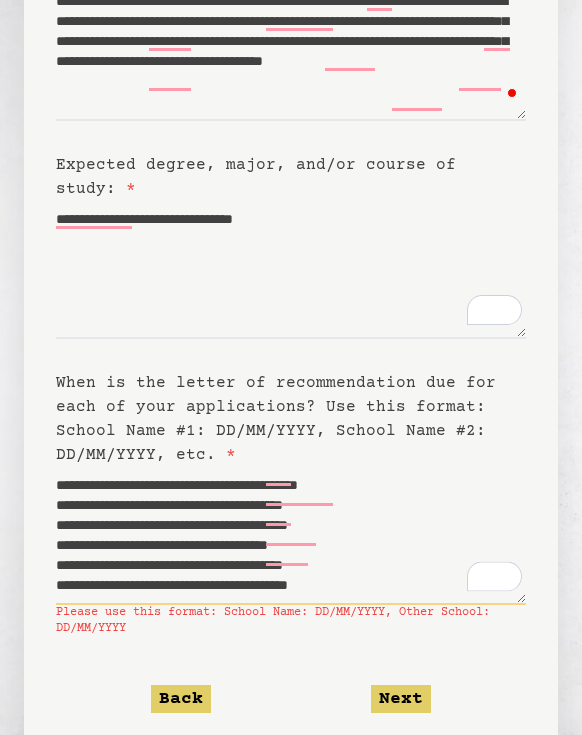 click on "**********" at bounding box center (291, 536) 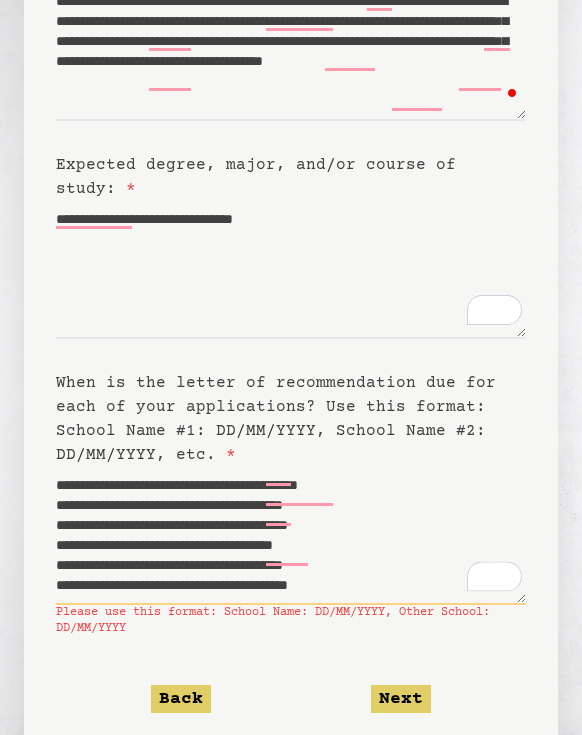 click on "**********" at bounding box center (291, 536) 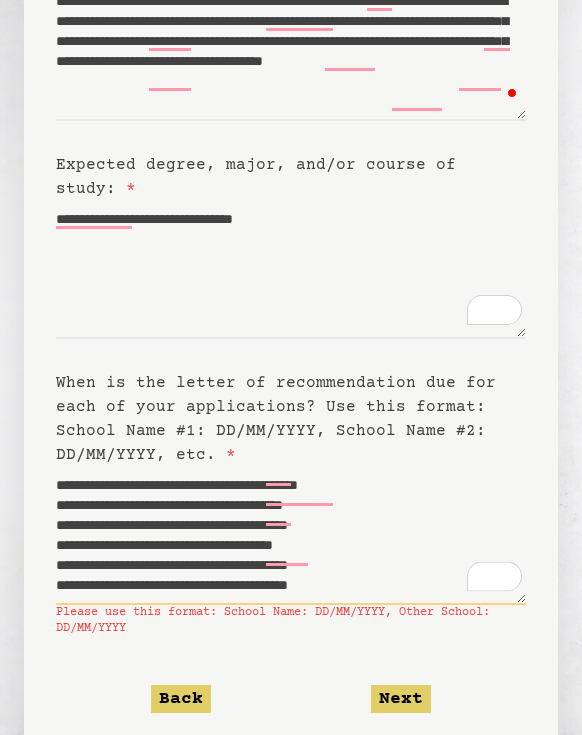 click on "**********" at bounding box center [291, 536] 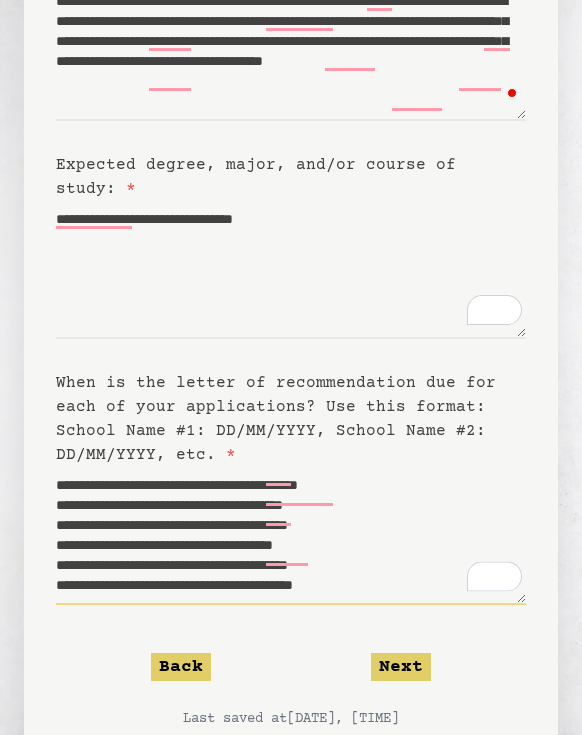 click on "**********" at bounding box center [291, 536] 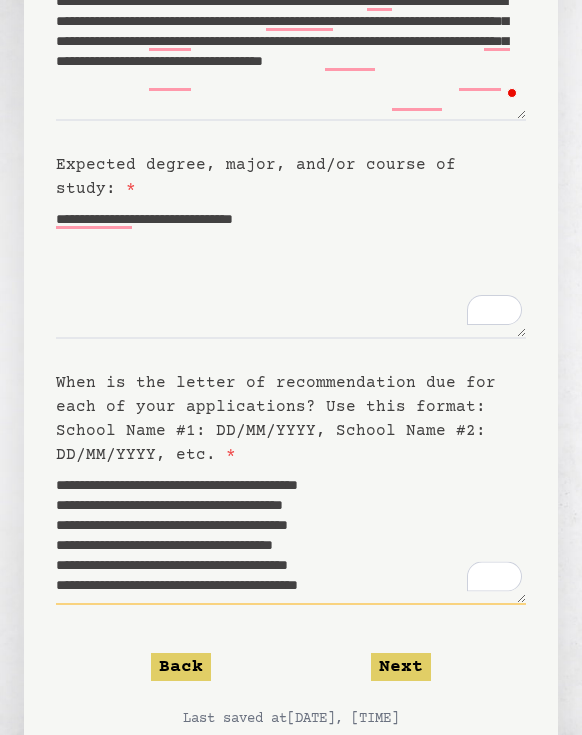 scroll, scrollTop: 10, scrollLeft: 0, axis: vertical 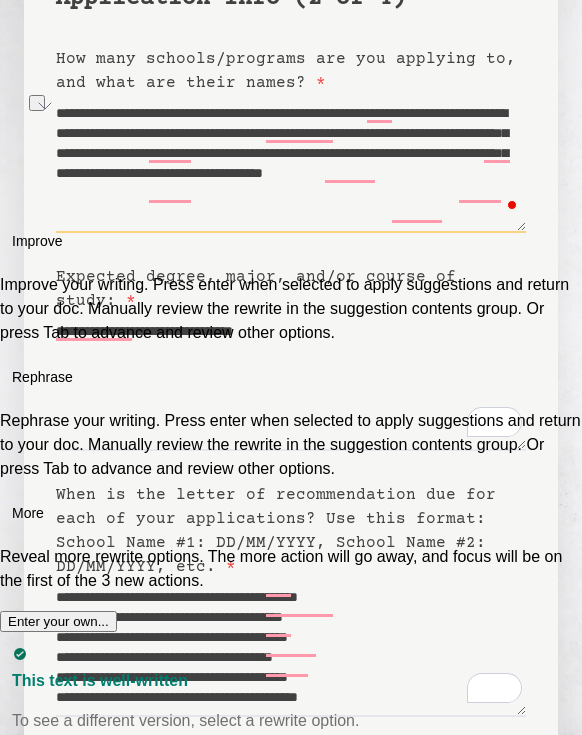 drag, startPoint x: 441, startPoint y: 209, endPoint x: 41, endPoint y: 217, distance: 400.08 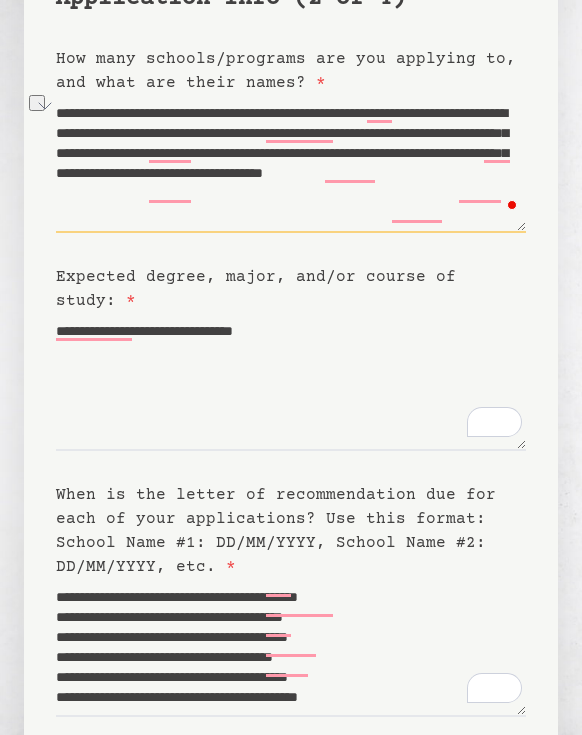 scroll, scrollTop: 68, scrollLeft: 0, axis: vertical 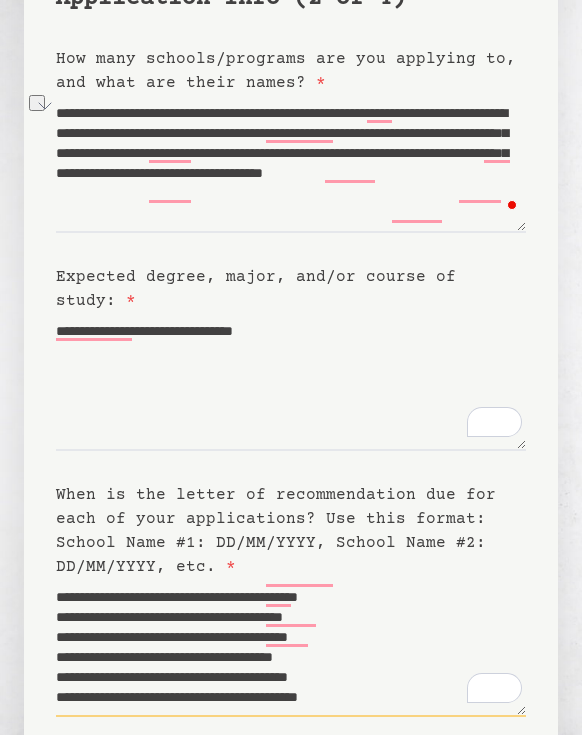 click on "**********" at bounding box center (291, 648) 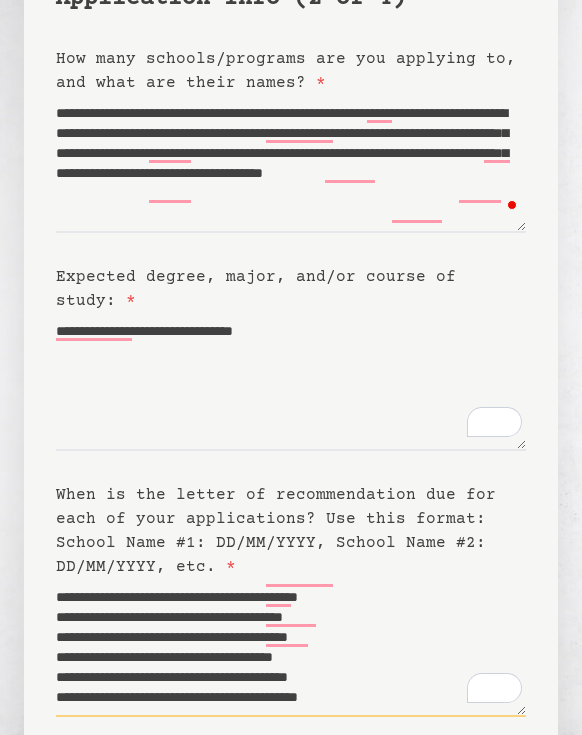 drag, startPoint x: 308, startPoint y: 658, endPoint x: 53, endPoint y: 653, distance: 255.04901 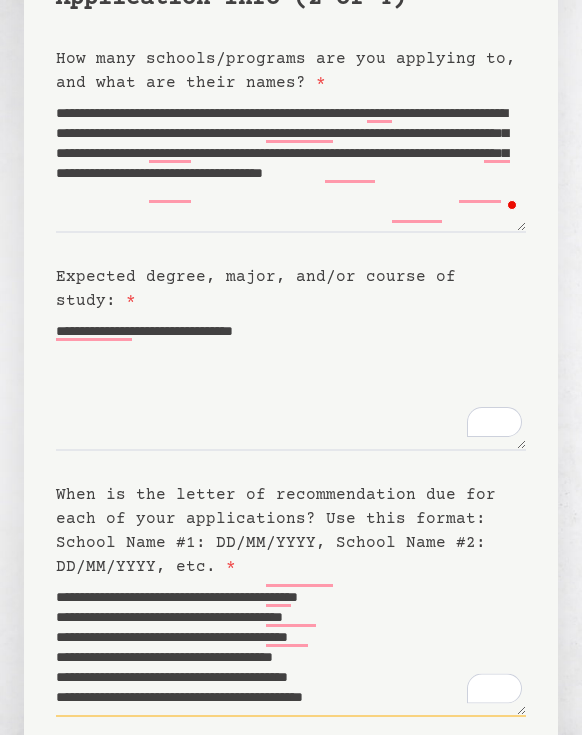 paste on "**********" 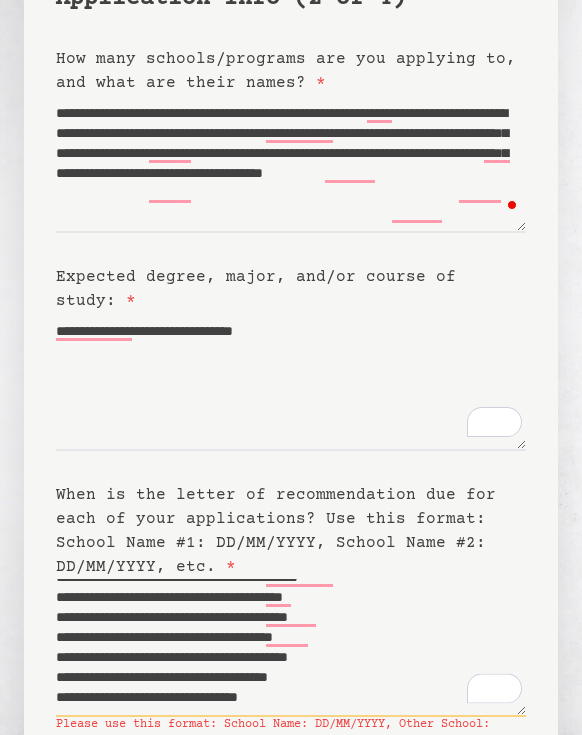 click on "**********" at bounding box center [291, 648] 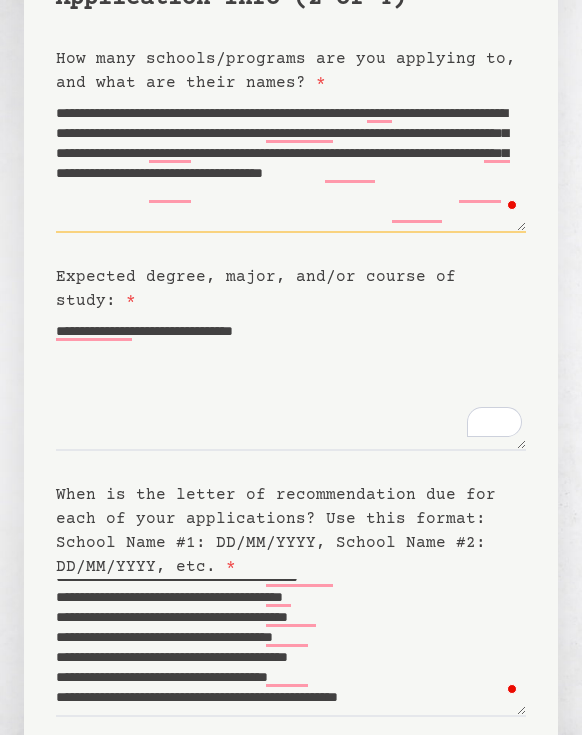 click on "**********" at bounding box center (291, 164) 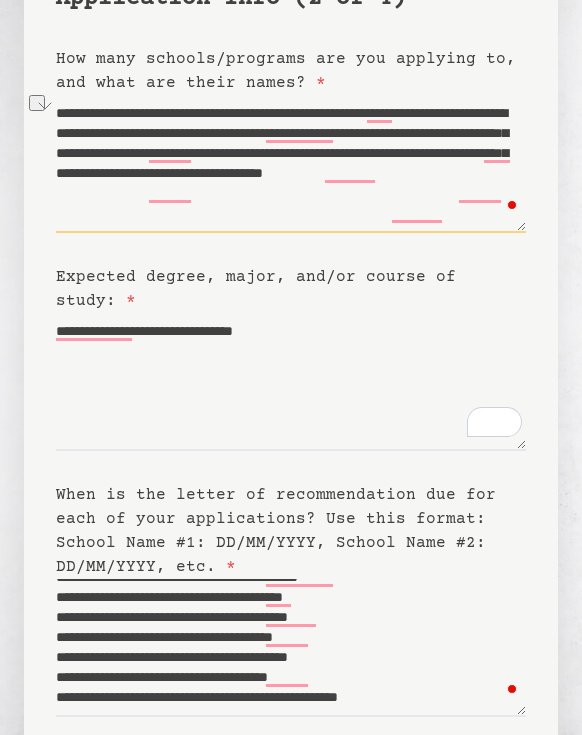 drag, startPoint x: 442, startPoint y: 211, endPoint x: 56, endPoint y: 217, distance: 386.04663 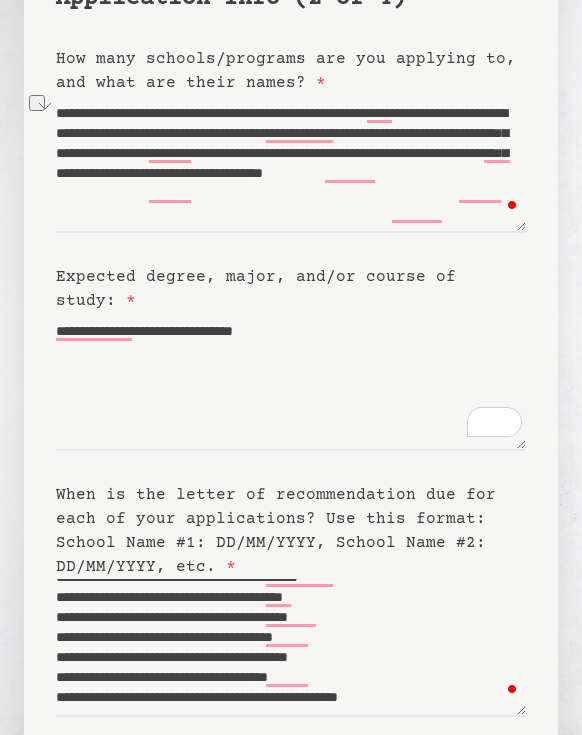 scroll, scrollTop: 72, scrollLeft: 0, axis: vertical 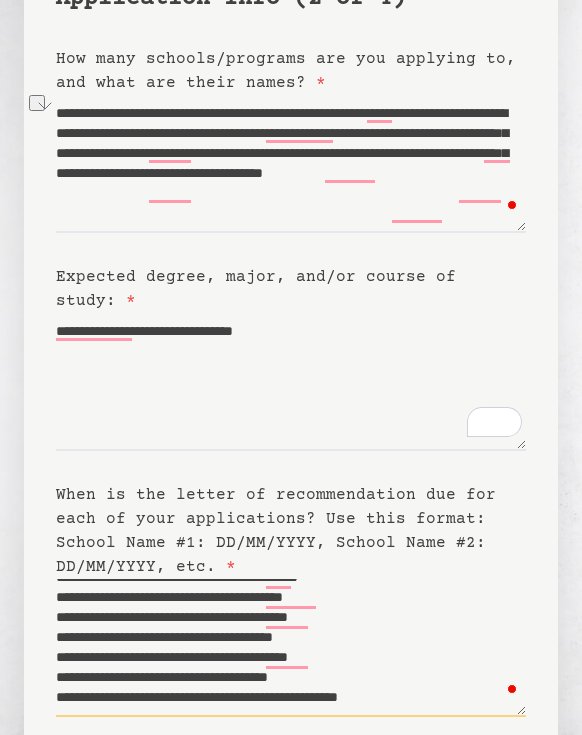 click on "**********" at bounding box center (291, 648) 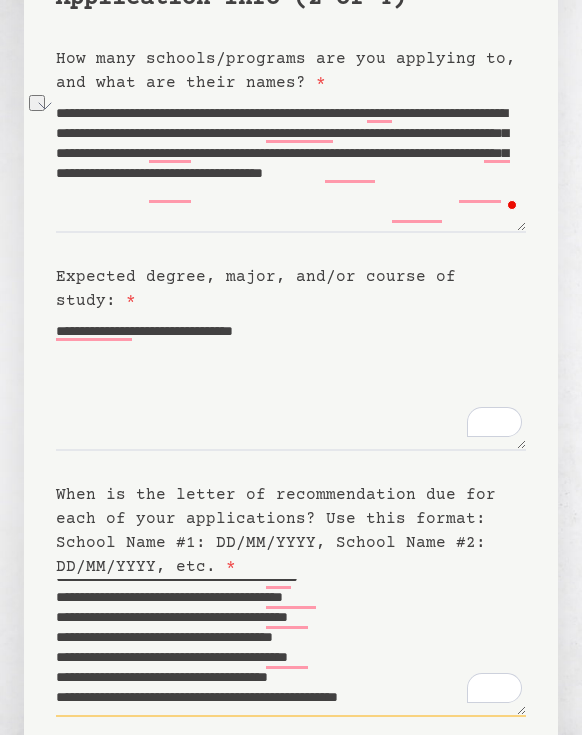 click on "**********" at bounding box center [291, 648] 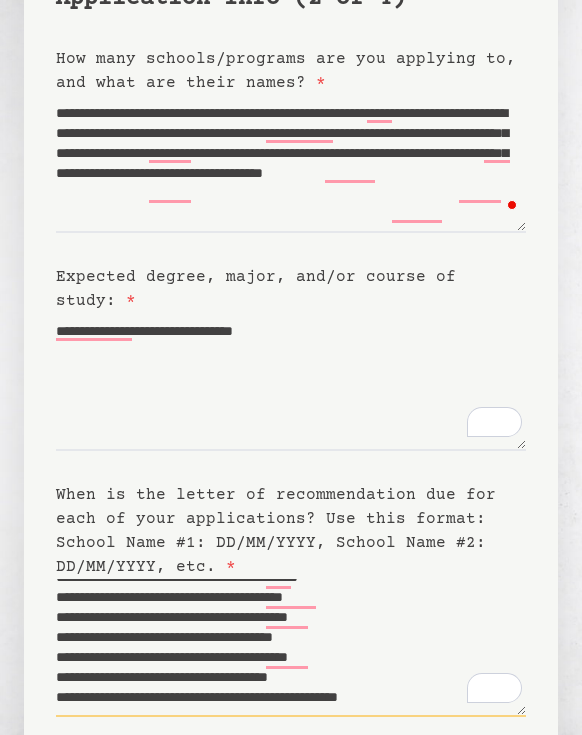 click on "**********" at bounding box center (291, 648) 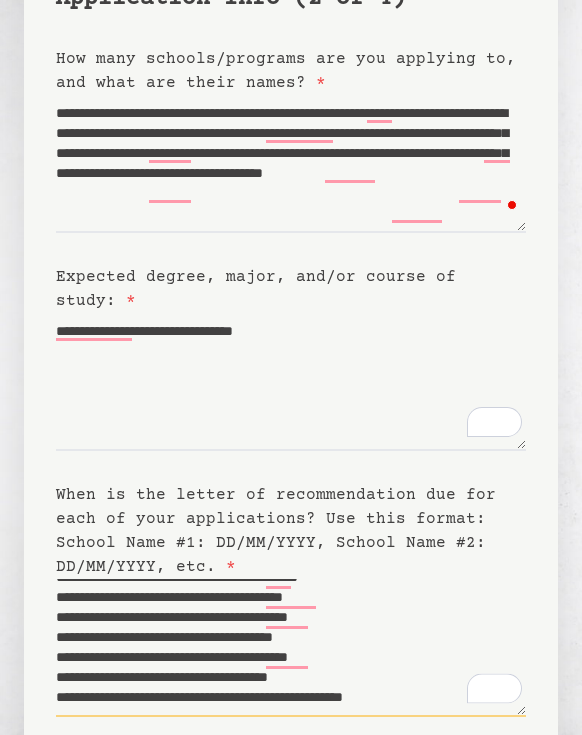 paste on "**********" 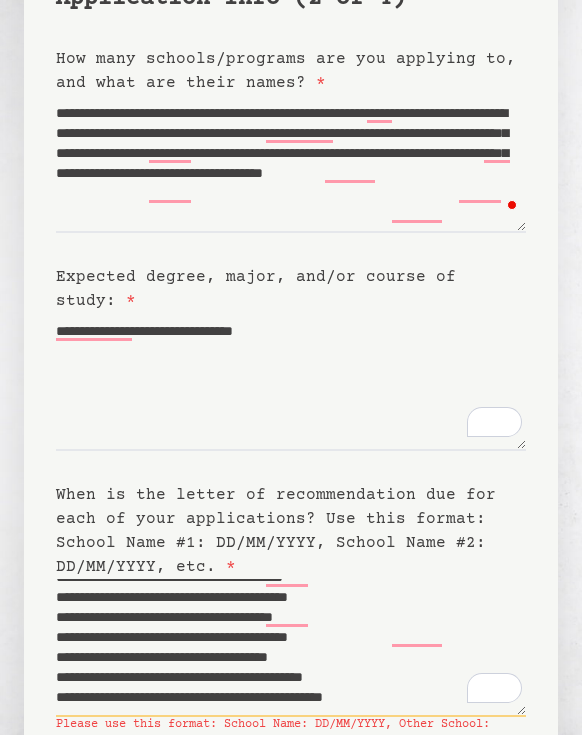 click on "**********" at bounding box center (291, 648) 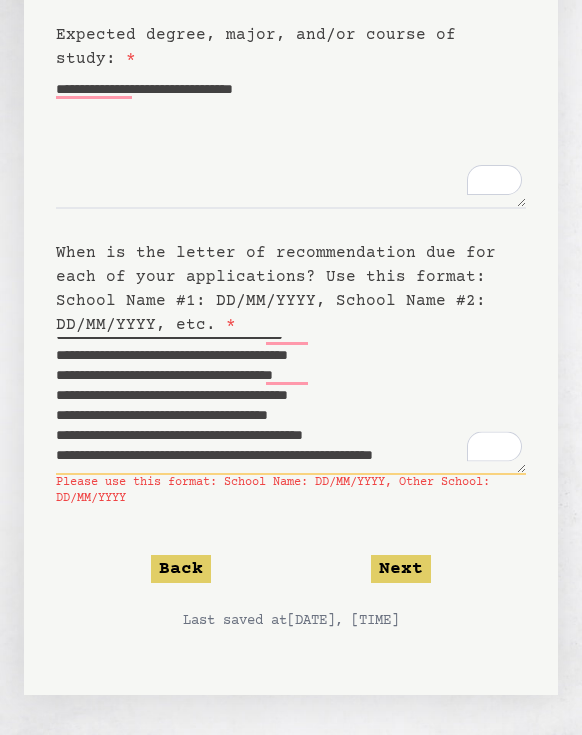 click on "**********" at bounding box center [291, 406] 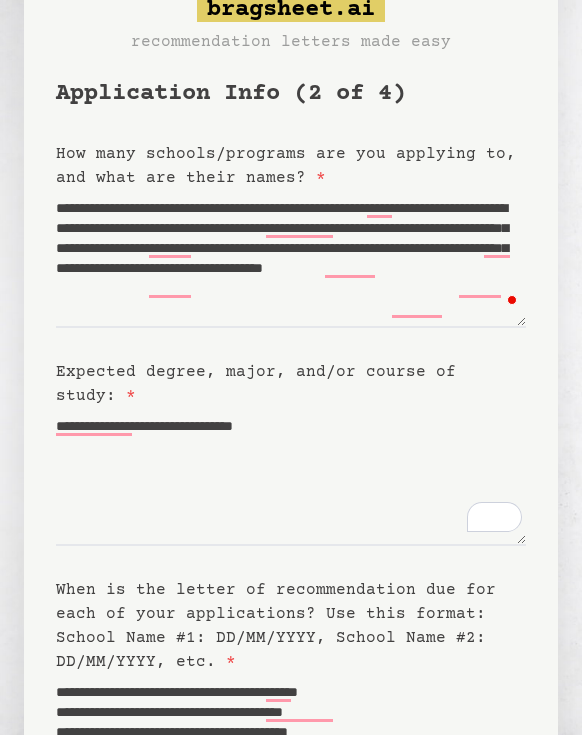 type on "**********" 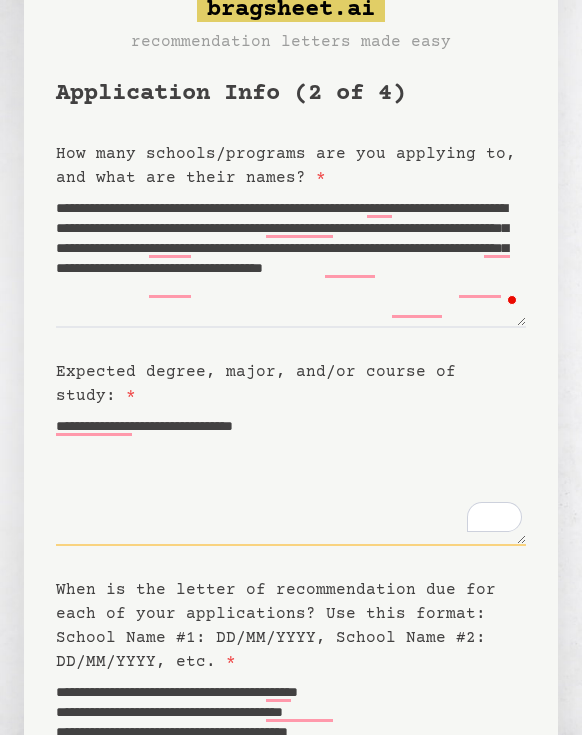 click on "**********" at bounding box center (291, 477) 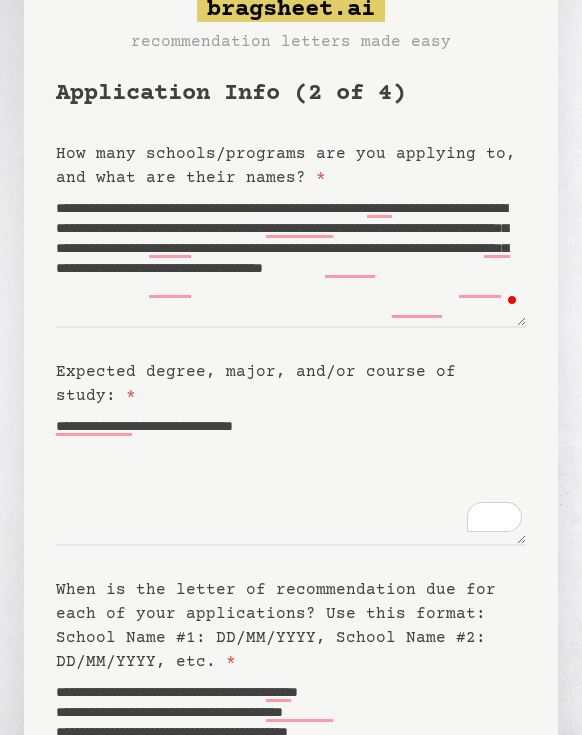 click on "Expected degree, major, and/or course of study:   *" at bounding box center (256, 384) 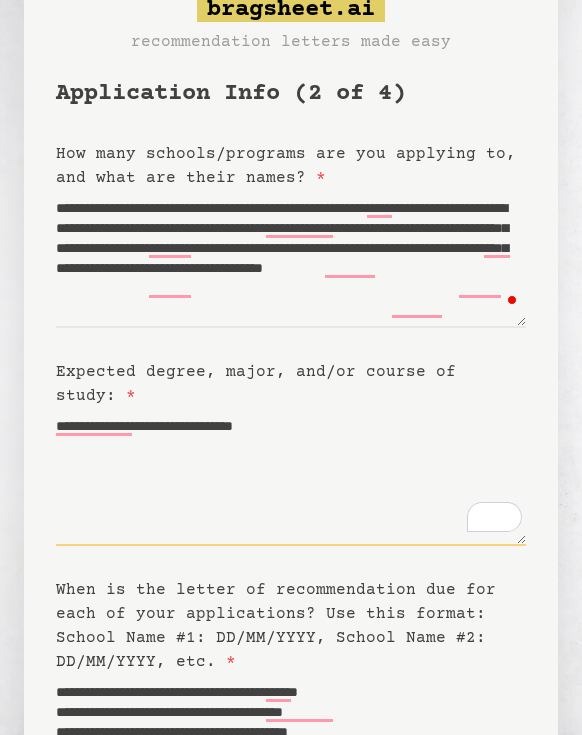 click on "**********" at bounding box center (291, 477) 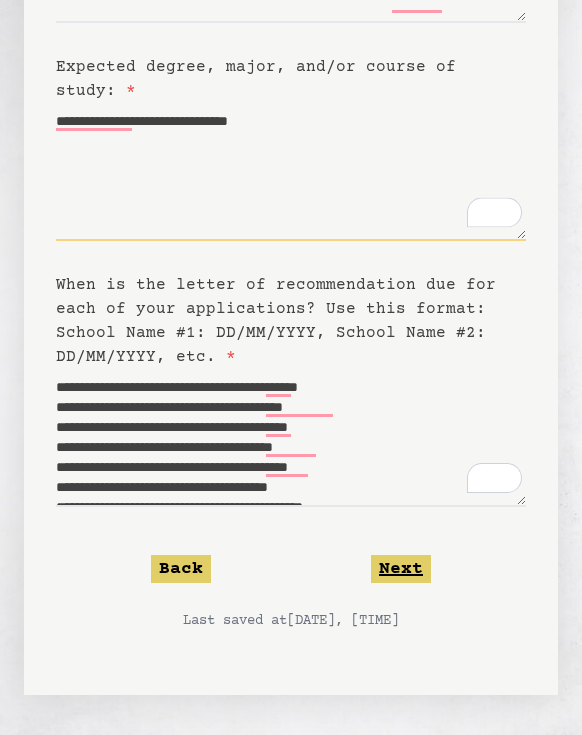 type on "**********" 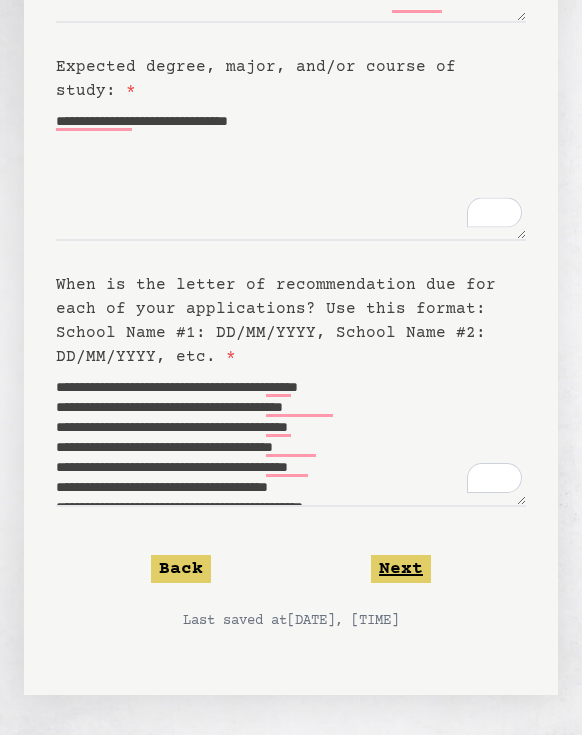 click on "Next" 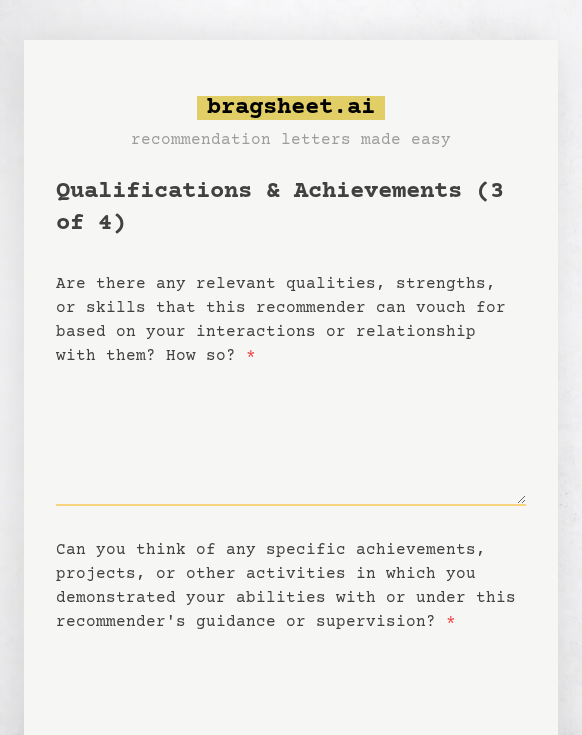 click on "Are there any relevant qualities, strengths, or skills that this
recommender can vouch for based on your interactions or
relationship with them? How so?   *" at bounding box center [291, 437] 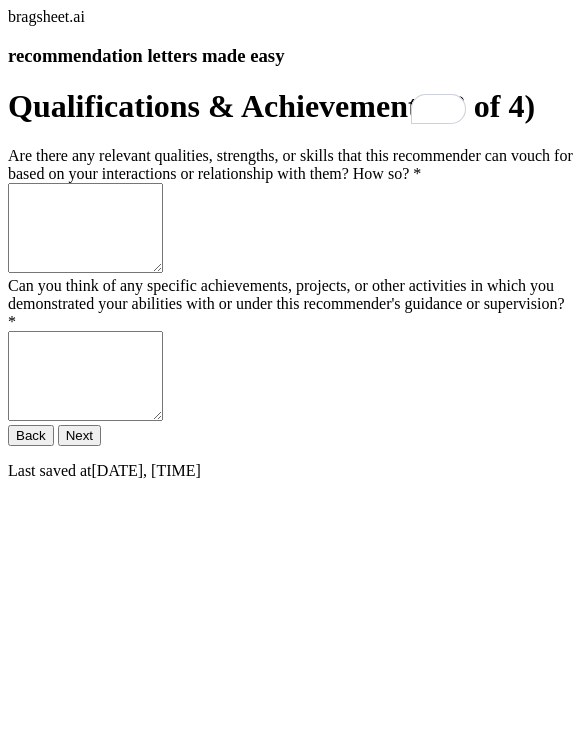 scroll, scrollTop: 0, scrollLeft: 0, axis: both 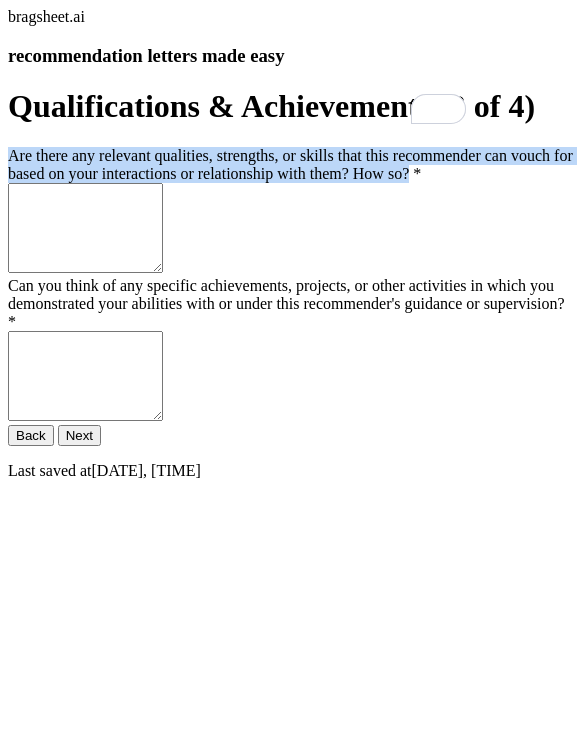 drag, startPoint x: 53, startPoint y: 271, endPoint x: 122, endPoint y: 345, distance: 101.17806 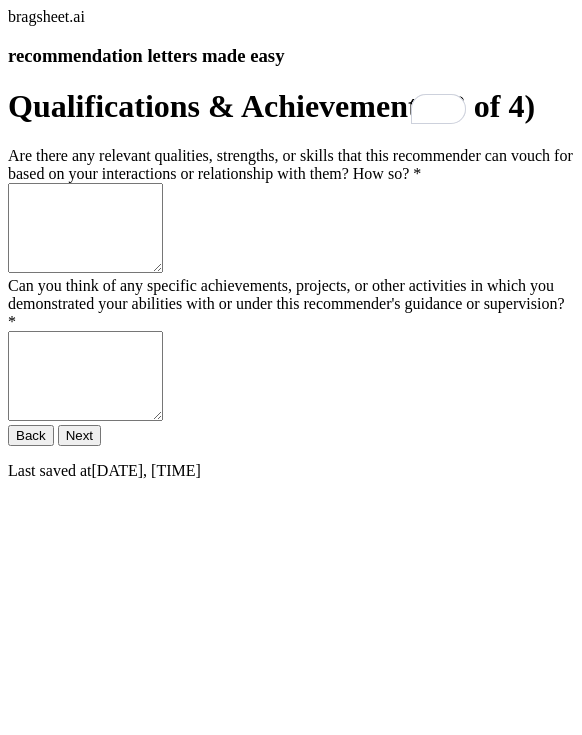 click on "Qualifications & Achievements (3 of 4)   Are there any relevant qualities, strengths, or skills that this
recommender can vouch for based on your interactions or
relationship with them? How so?   *         Can you think of any specific achievements, projects, or other
activities in which you demonstrated your abilities with or
under this recommender's guidance or supervision?   *         Back   Next   Last saved at  7/19/2025, 3:20:04 PM" at bounding box center [291, 283] 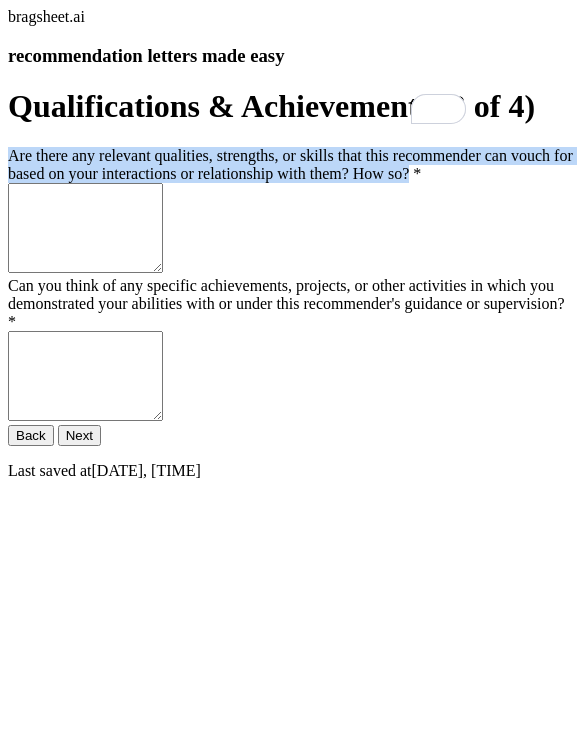 drag, startPoint x: 52, startPoint y: 270, endPoint x: 123, endPoint y: 358, distance: 113.07078 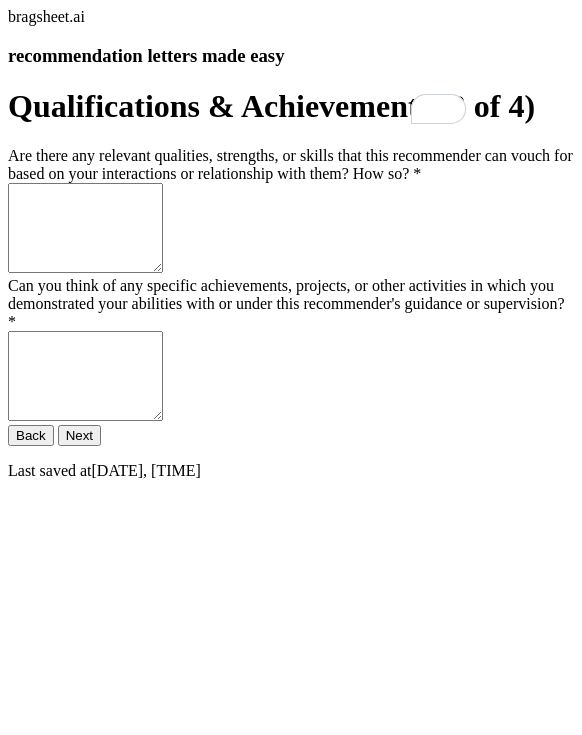 click on "Are there any relevant qualities, strengths, or skills that this
recommender can vouch for based on your interactions or
relationship with them? How so?   *" at bounding box center (85, 228) 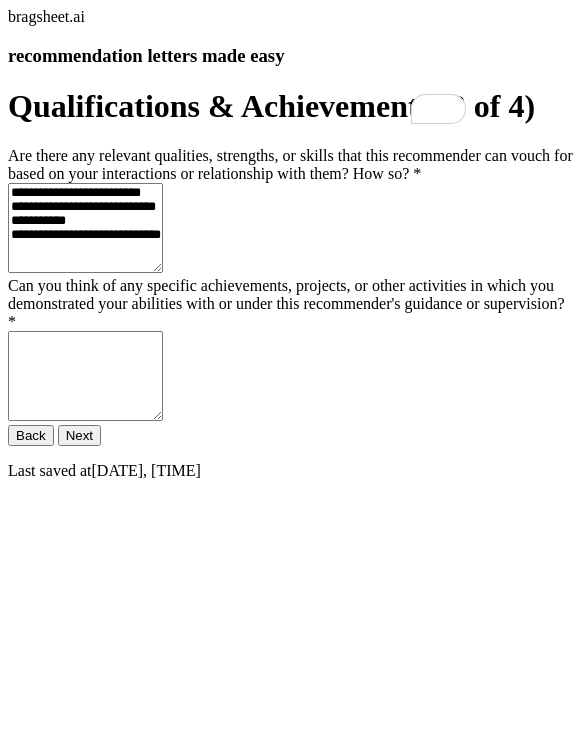 scroll, scrollTop: 167, scrollLeft: 0, axis: vertical 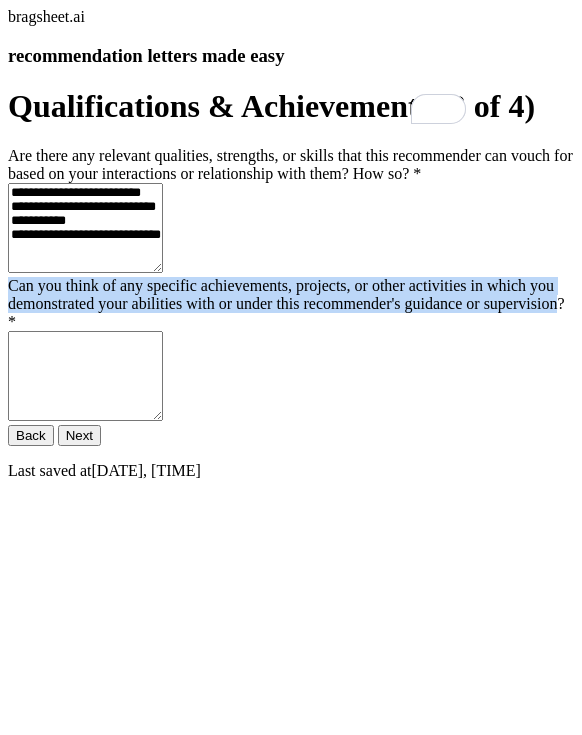 drag, startPoint x: 412, startPoint y: 460, endPoint x: 30, endPoint y: 378, distance: 390.70193 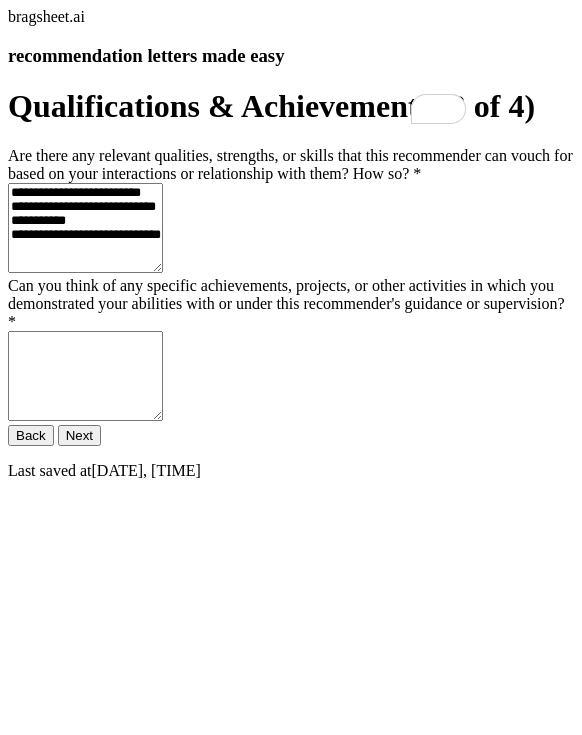 click on "Can you think of any specific achievements, projects, or other
activities in which you demonstrated your abilities with or
under this recommender's guidance or supervision?   *" at bounding box center [85, 376] 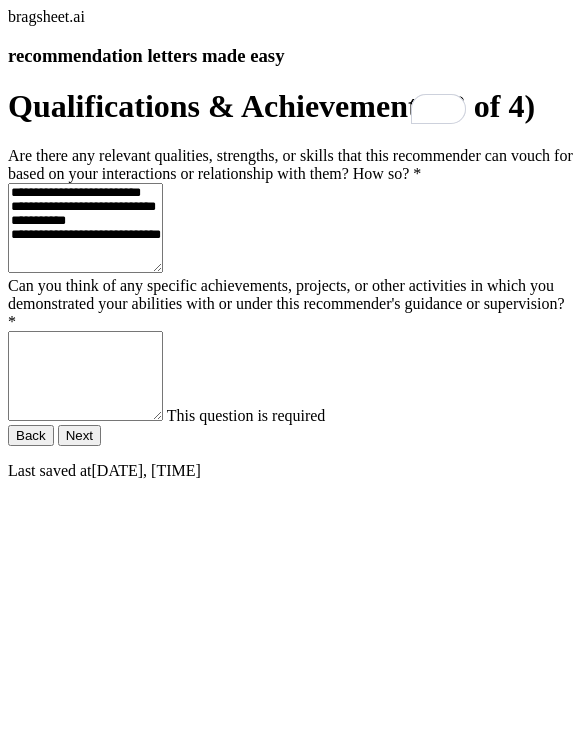 type on "*" 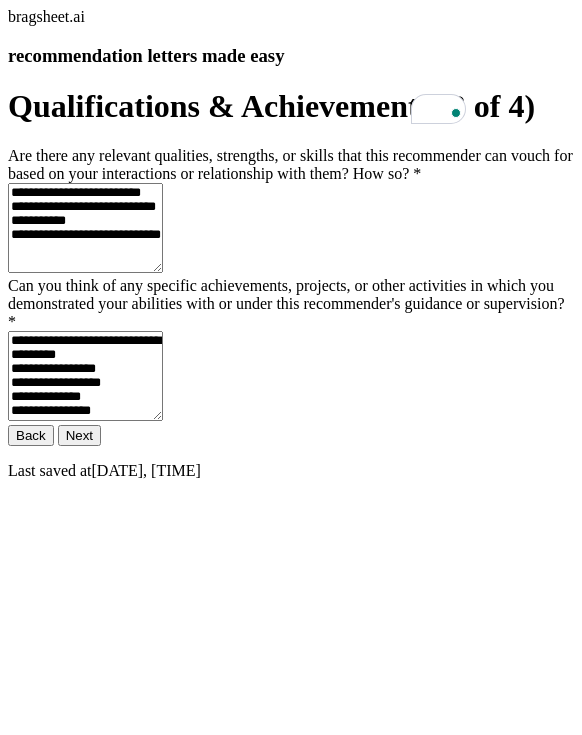 type on "**********" 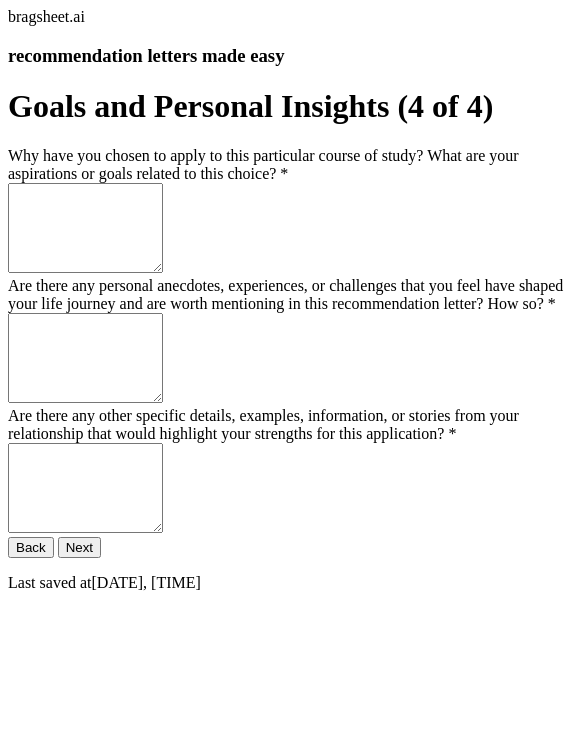 scroll, scrollTop: 0, scrollLeft: 0, axis: both 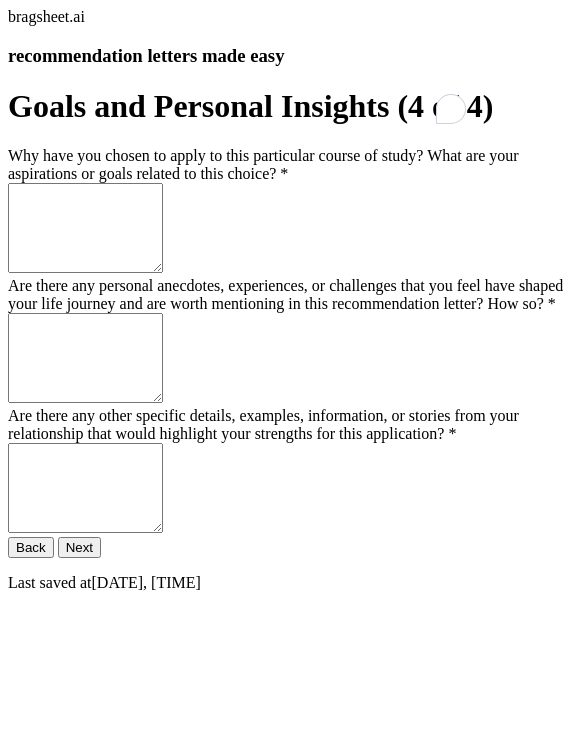 click on "Why have you chosen to apply to this particular course of study?
What are your aspirations or goals related to this choice?   *" at bounding box center [85, 228] 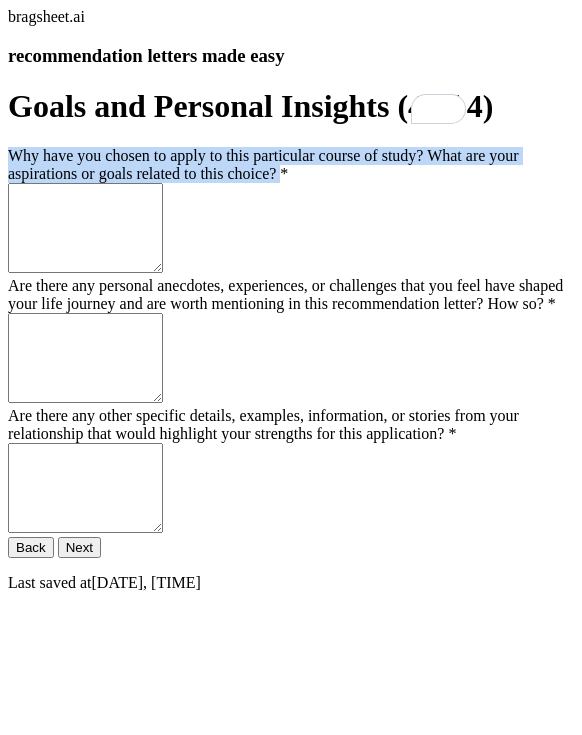 drag, startPoint x: 343, startPoint y: 334, endPoint x: 25, endPoint y: 268, distance: 324.77686 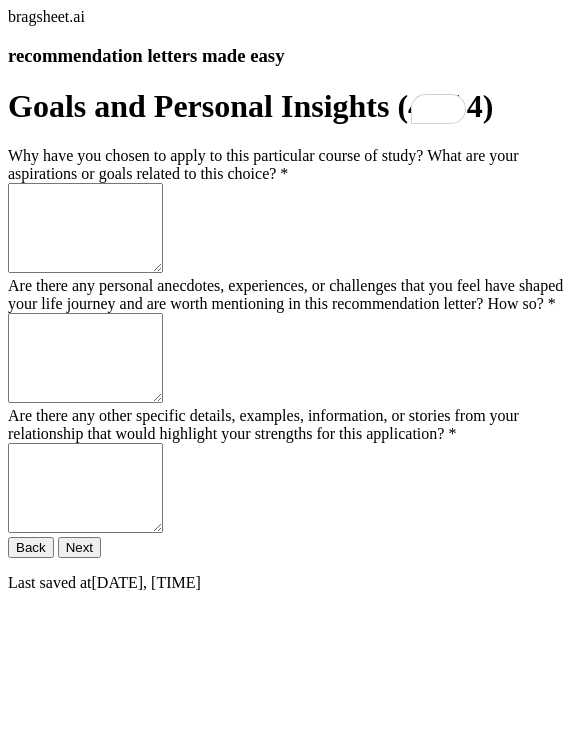 click on "Why have you chosen to apply to this particular course of study?
What are your aspirations or goals related to this choice?   *" at bounding box center (85, 228) 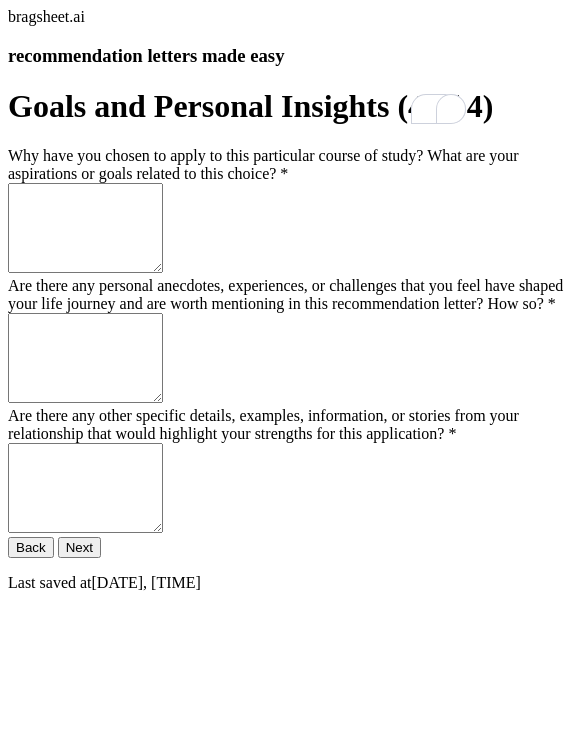 click on "Are there any other specific details, examples, information, or
stories from your relationship that would highlight your
strengths for this application?   *" at bounding box center (85, 488) 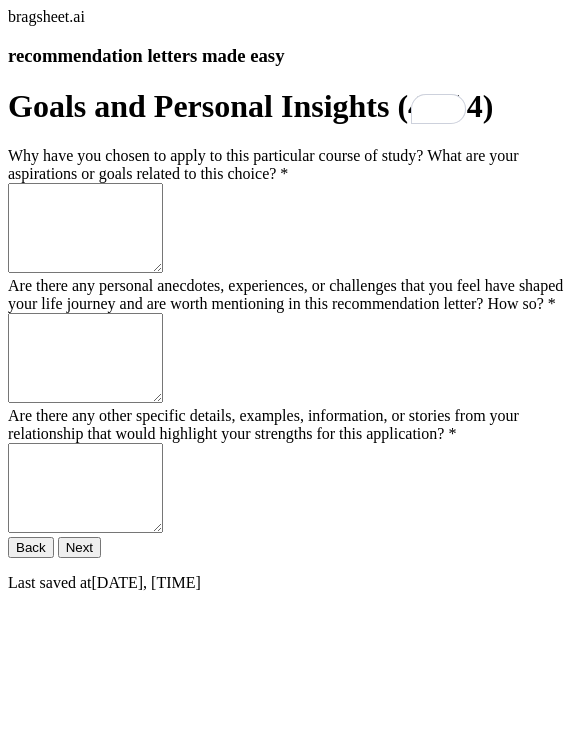 scroll, scrollTop: 0, scrollLeft: 0, axis: both 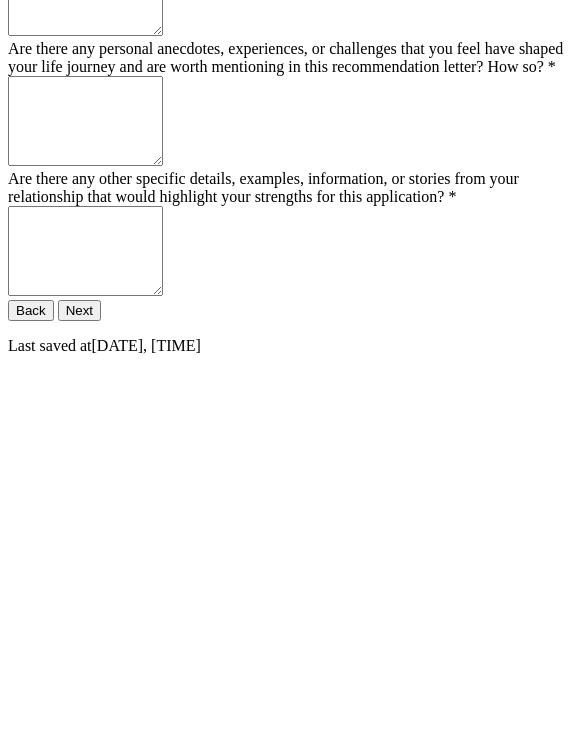 click on "Back" at bounding box center [31, 310] 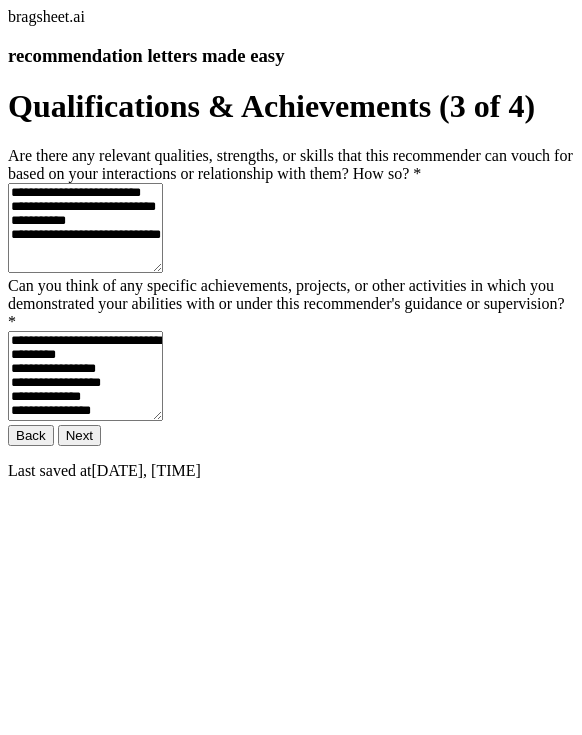 scroll, scrollTop: 265, scrollLeft: 0, axis: vertical 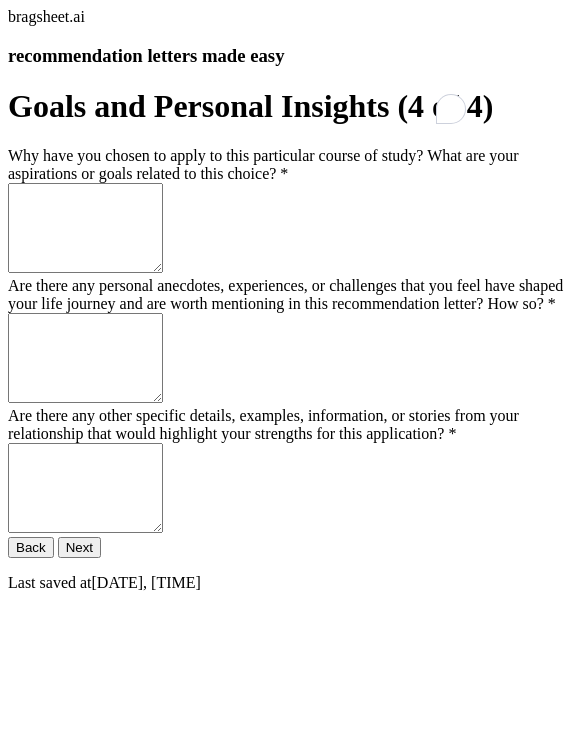 click on "Why have you chosen to apply to this particular course of study?
What are your aspirations or goals related to this choice?   *" at bounding box center (85, 228) 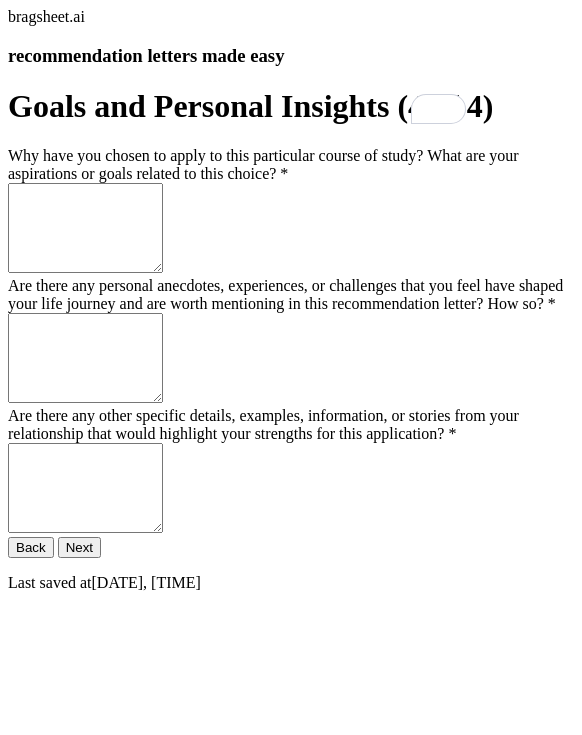 click on "Why have you chosen to apply to this particular course of study?
What are your aspirations or goals related to this choice?   *" at bounding box center (85, 228) 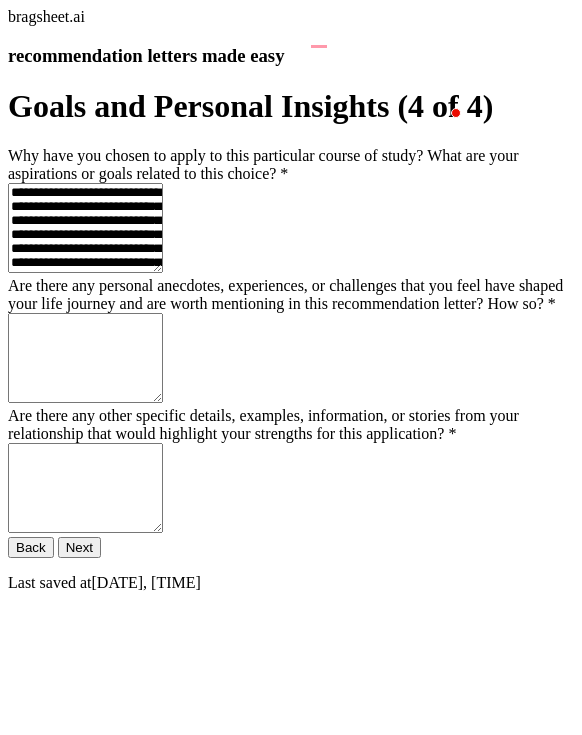 scroll, scrollTop: 10, scrollLeft: 0, axis: vertical 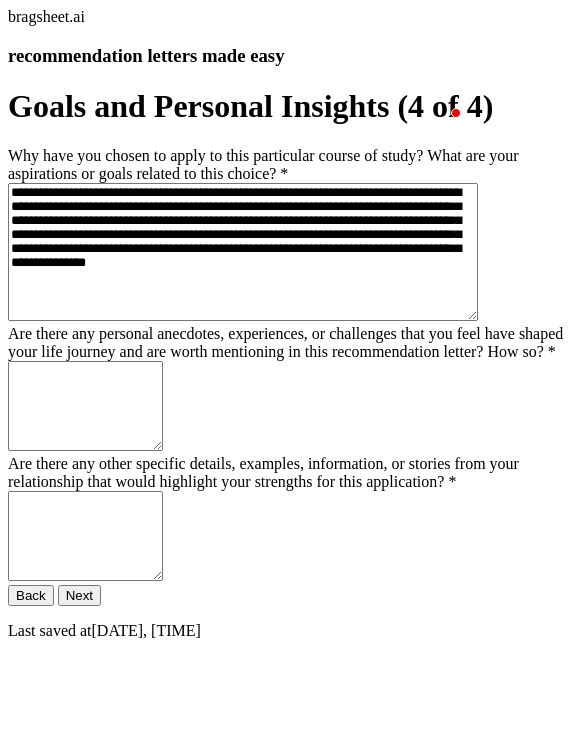 type on "**********" 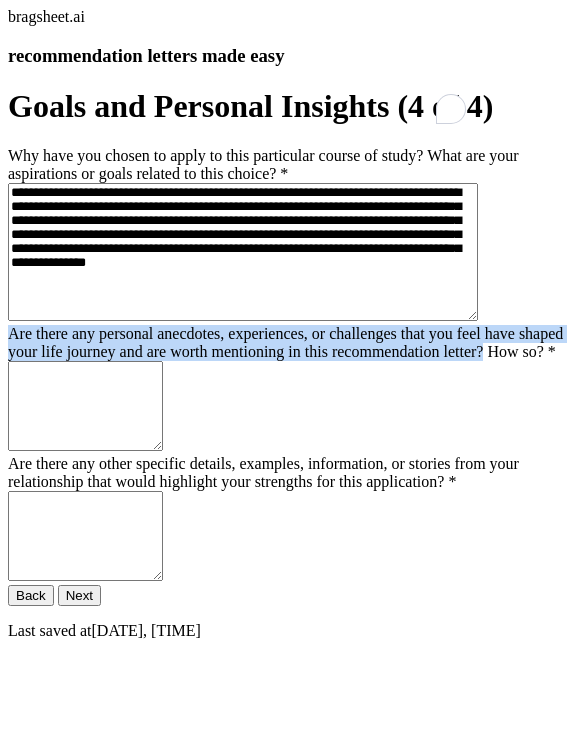 drag, startPoint x: 57, startPoint y: 385, endPoint x: 266, endPoint y: 465, distance: 223.78784 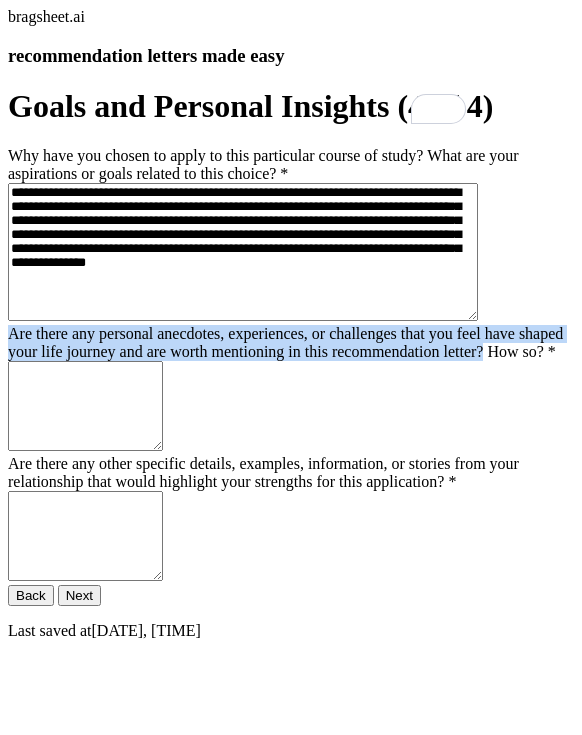 scroll, scrollTop: 314, scrollLeft: 0, axis: vertical 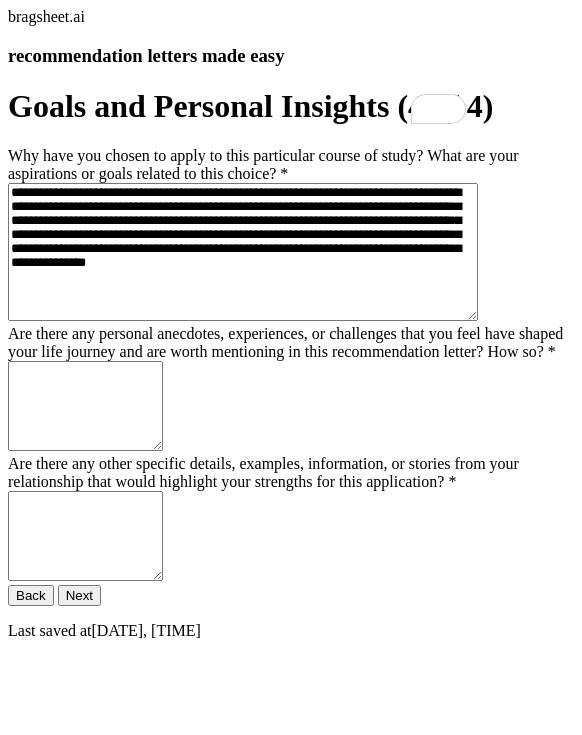 click on "Are there any personal anecdotes, experiences, or challenges
that you feel have shaped your life journey and are worth
mentioning in this recommendation letter? How so?   *" at bounding box center (85, 406) 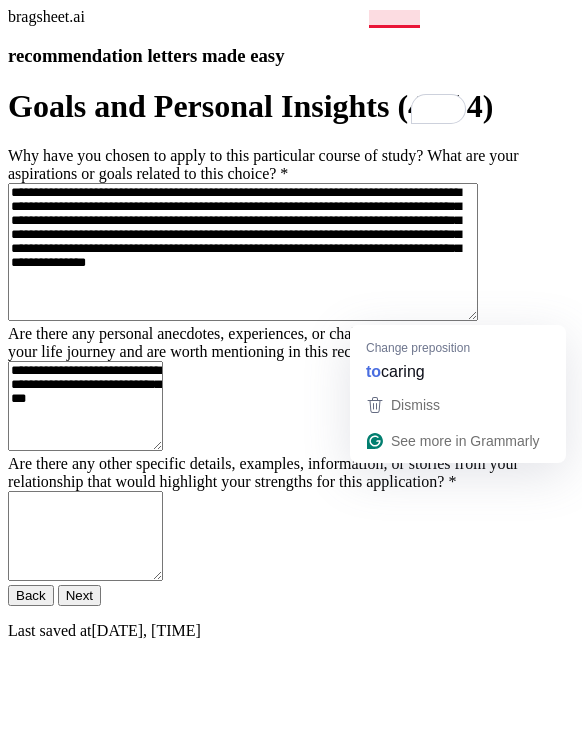 click on "**********" at bounding box center [85, 406] 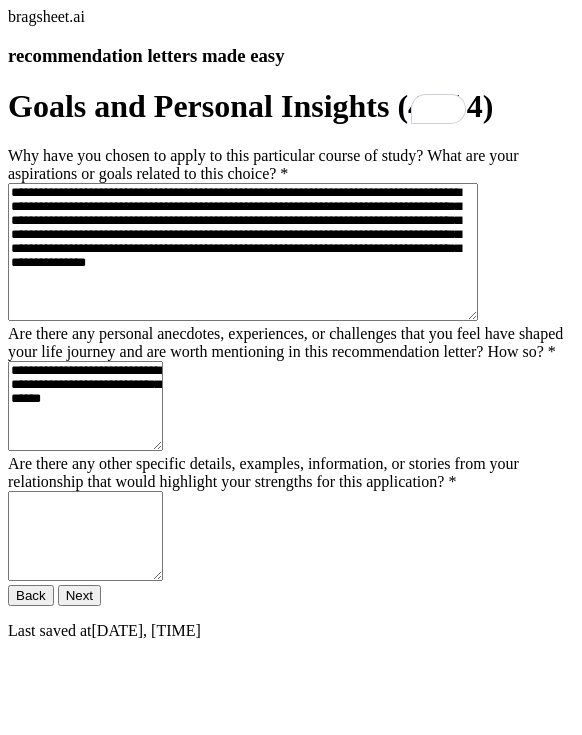 click on "**********" at bounding box center [85, 406] 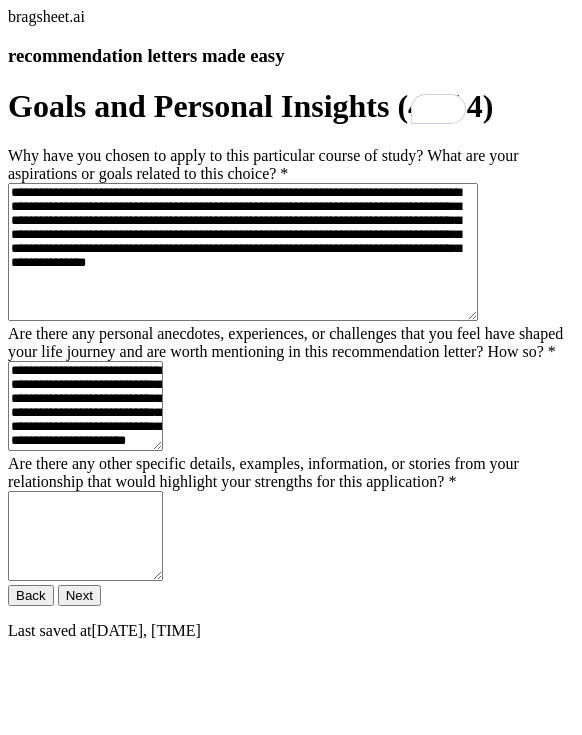 click on "Are there any personal anecdotes, experiences, or challenges
that you feel have shaped your life journey and are worth
mentioning in this recommendation letter? How so?   *" at bounding box center [291, 343] 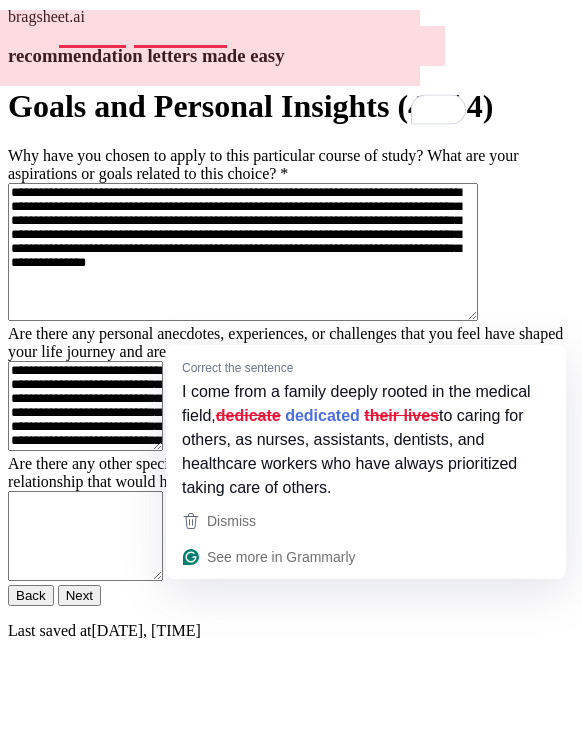 drag, startPoint x: 469, startPoint y: 332, endPoint x: 110, endPoint y: 330, distance: 359.00558 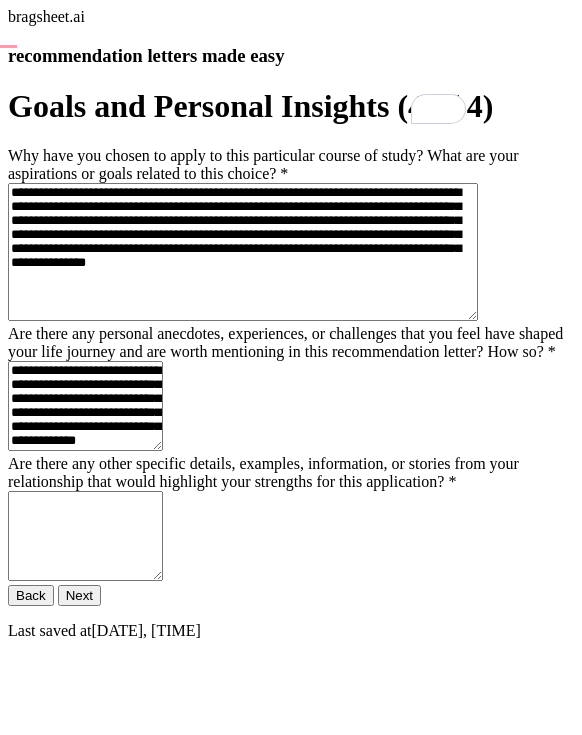 click on "**********" at bounding box center [85, 406] 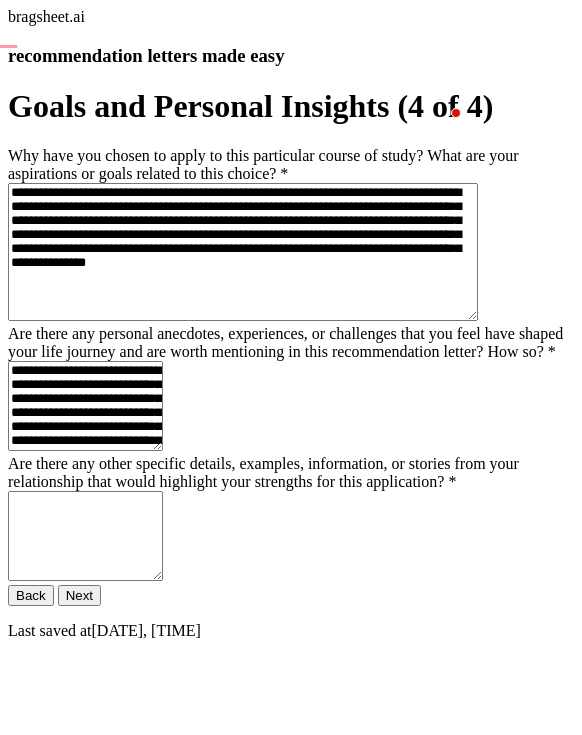 type on "**********" 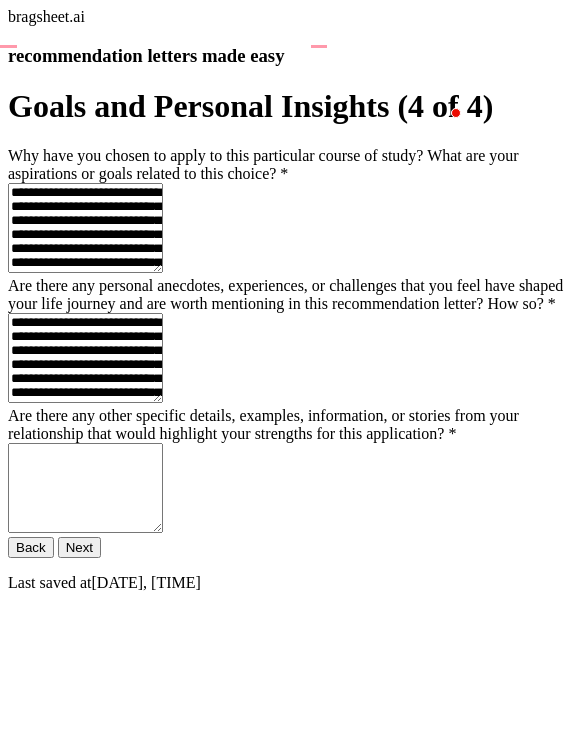 scroll, scrollTop: 314, scrollLeft: 0, axis: vertical 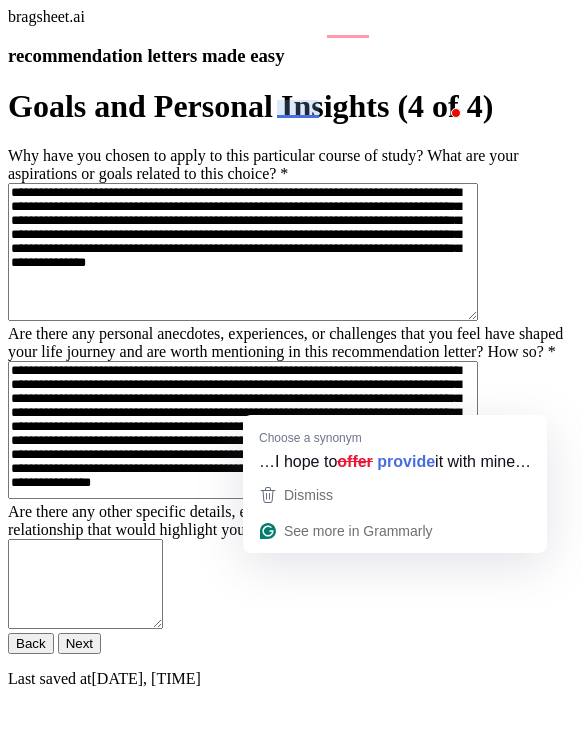 click on "**********" at bounding box center (243, 430) 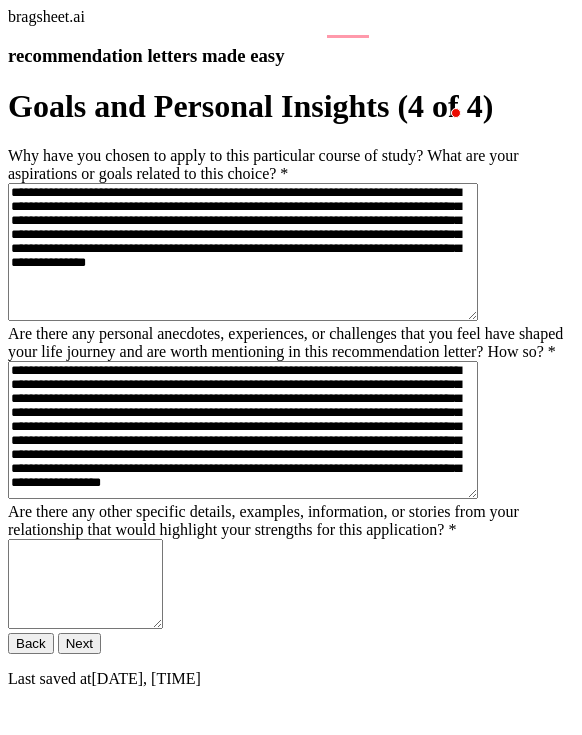 click on "**********" at bounding box center [243, 430] 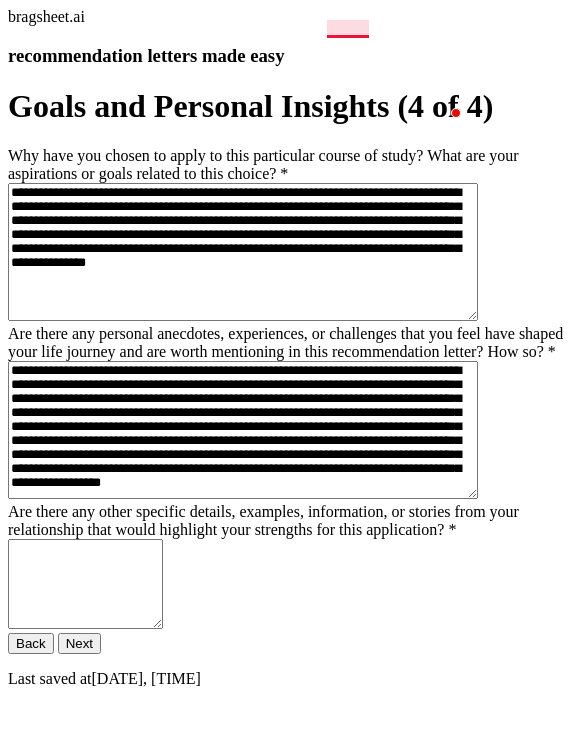 click on "**********" at bounding box center [243, 430] 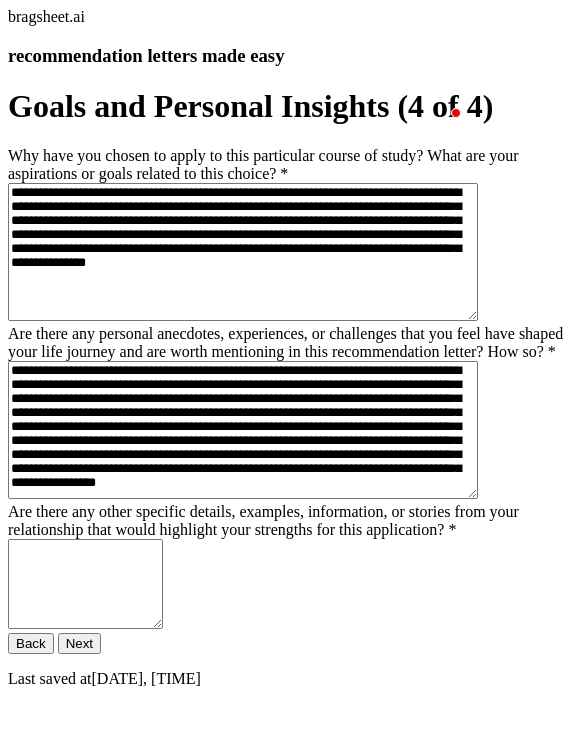 scroll, scrollTop: 46, scrollLeft: 0, axis: vertical 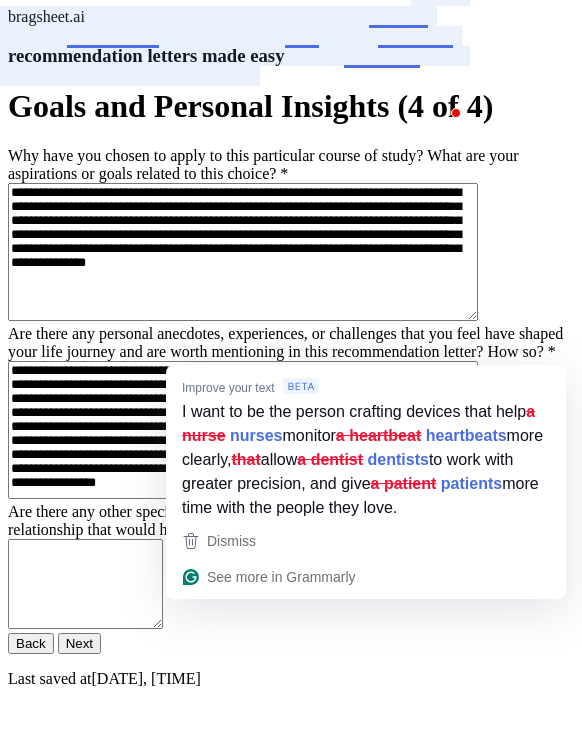 click on "**********" at bounding box center (243, 430) 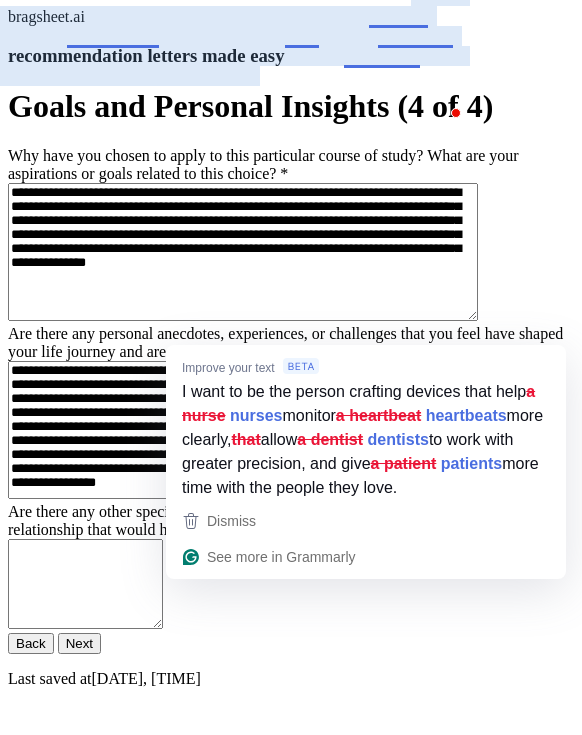 click on "**********" at bounding box center [243, 430] 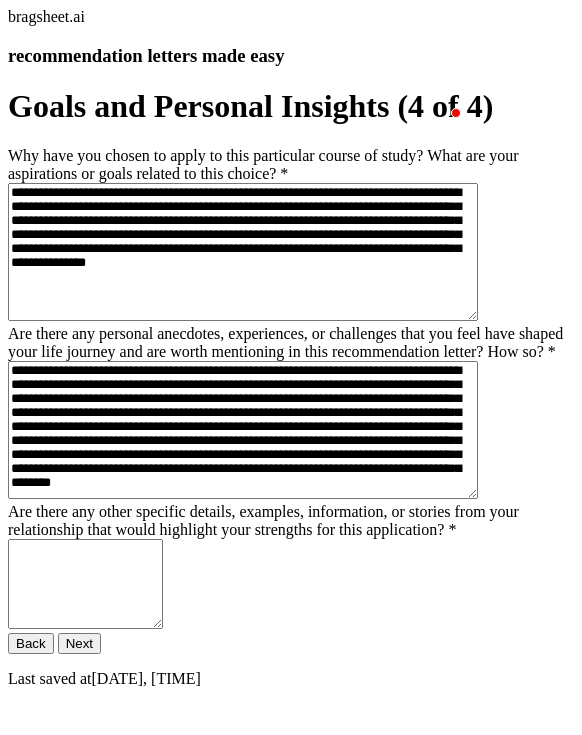 type on "**********" 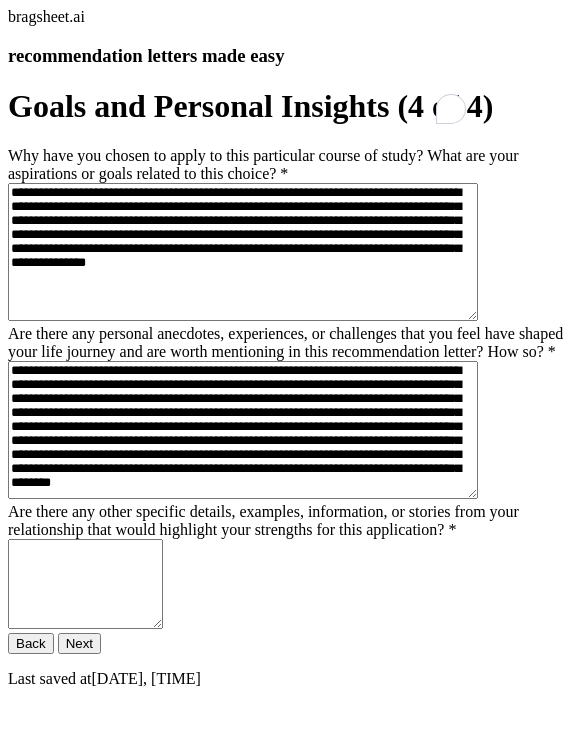 click on "Are there any other specific details, examples, information, or
stories from your relationship that would highlight your
strengths for this application?   *" at bounding box center [85, 584] 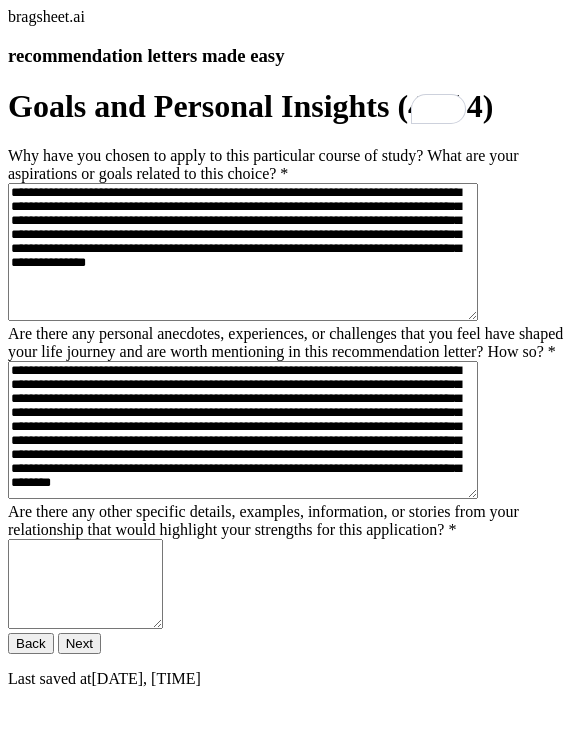 click on "Are there any other specific details, examples, information, or
stories from your relationship that would highlight your
strengths for this application?   *" at bounding box center [263, 520] 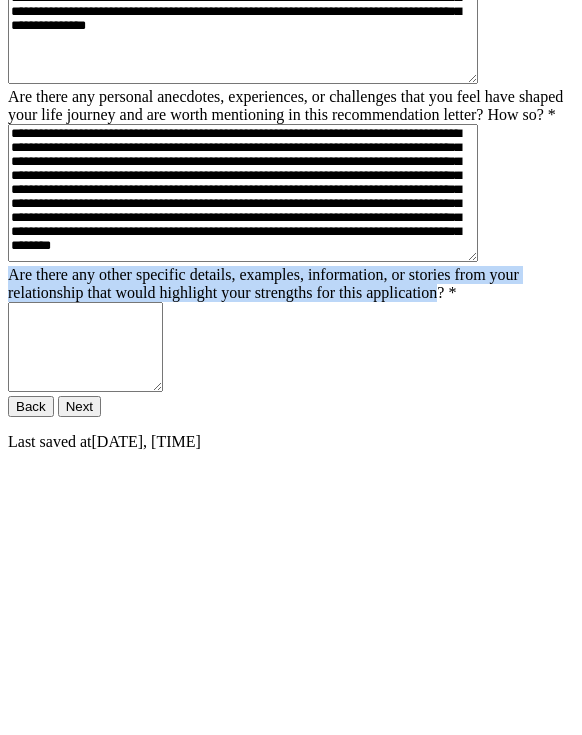 drag, startPoint x: 164, startPoint y: 355, endPoint x: 48, endPoint y: 288, distance: 133.95895 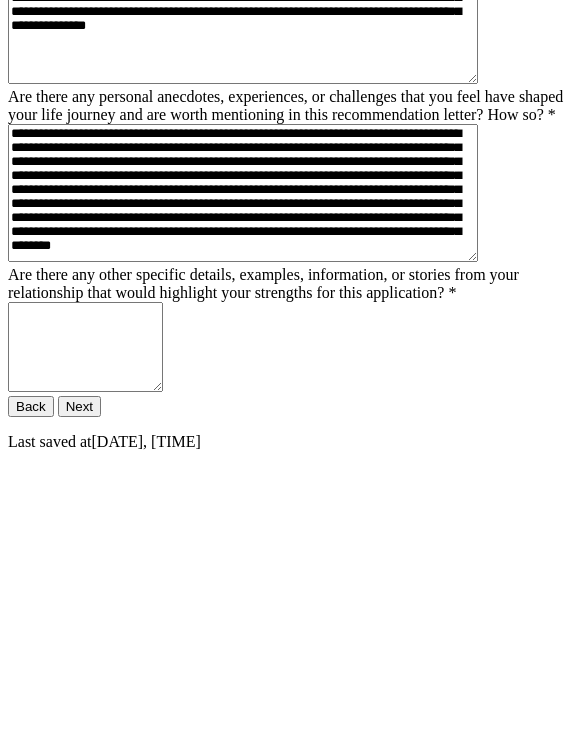 click on "Are there any other specific details, examples, information, or
stories from your relationship that would highlight your
strengths for this application?   *" at bounding box center [85, 347] 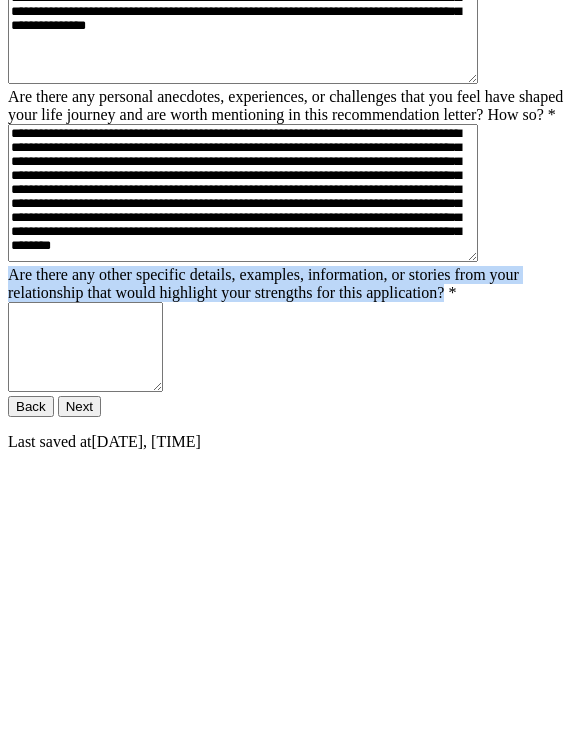 drag, startPoint x: 169, startPoint y: 354, endPoint x: 48, endPoint y: 273, distance: 145.60907 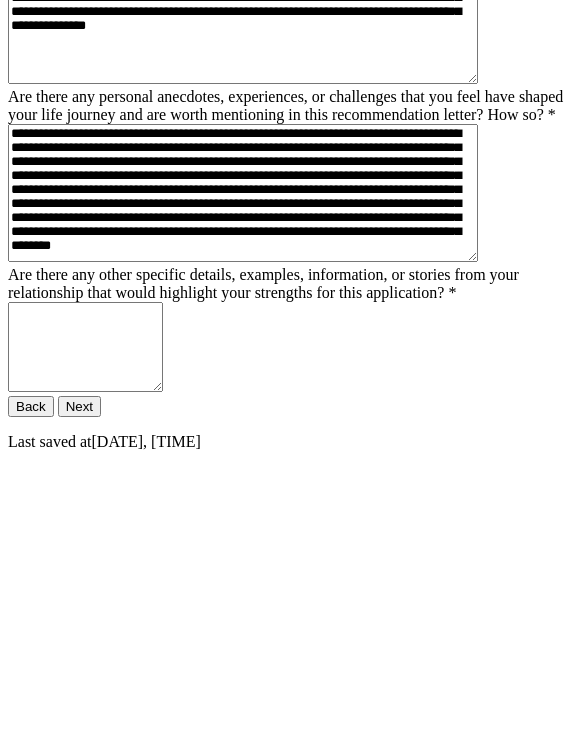 click on "Are there any other specific details, examples, information, or
stories from your relationship that would highlight your
strengths for this application?   *" at bounding box center [85, 347] 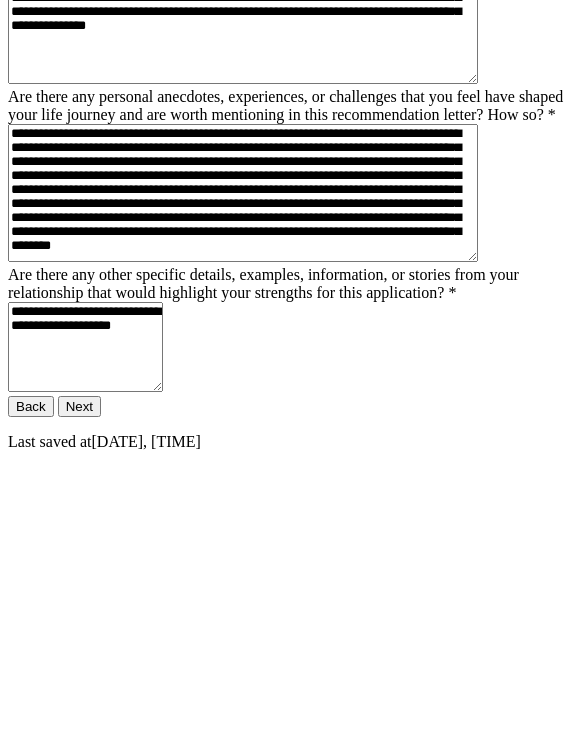 drag, startPoint x: 427, startPoint y: 473, endPoint x: 250, endPoint y: 397, distance: 192.62659 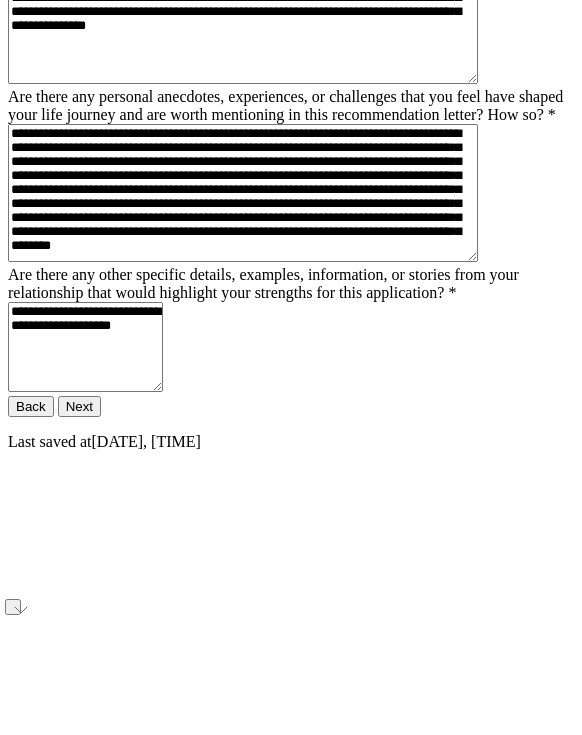 drag, startPoint x: 438, startPoint y: 387, endPoint x: 407, endPoint y: 387, distance: 31 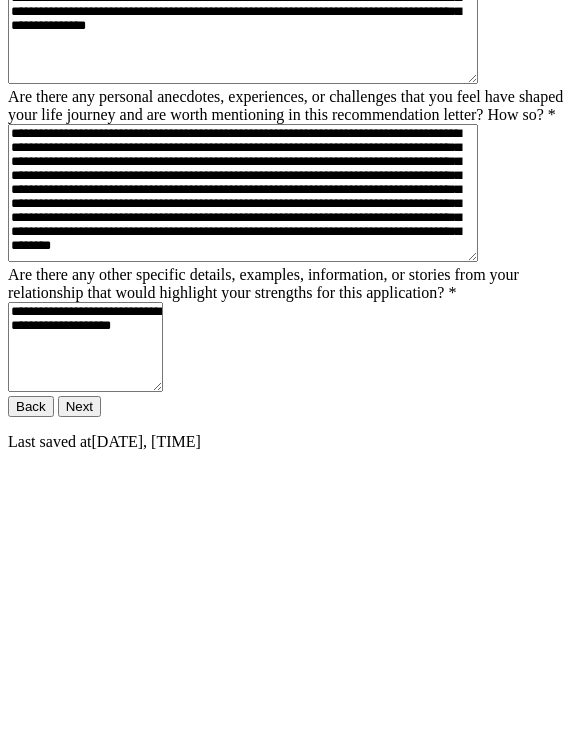 click on "**********" at bounding box center (85, 347) 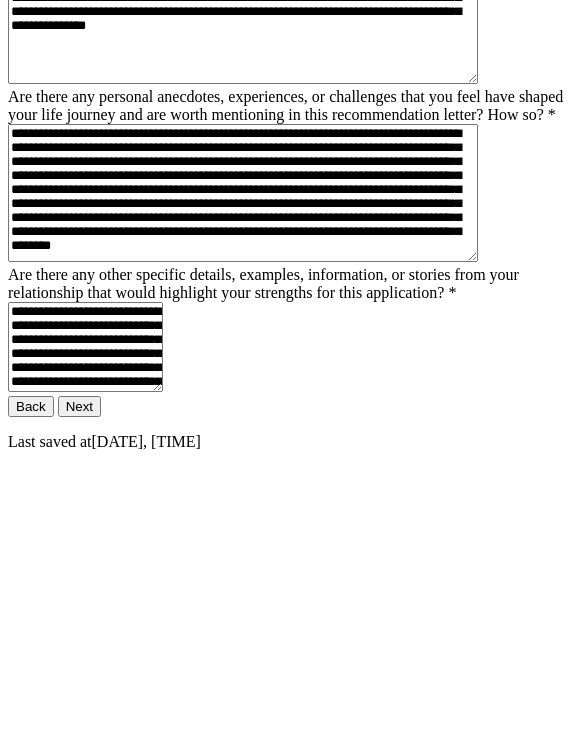scroll, scrollTop: 10, scrollLeft: 0, axis: vertical 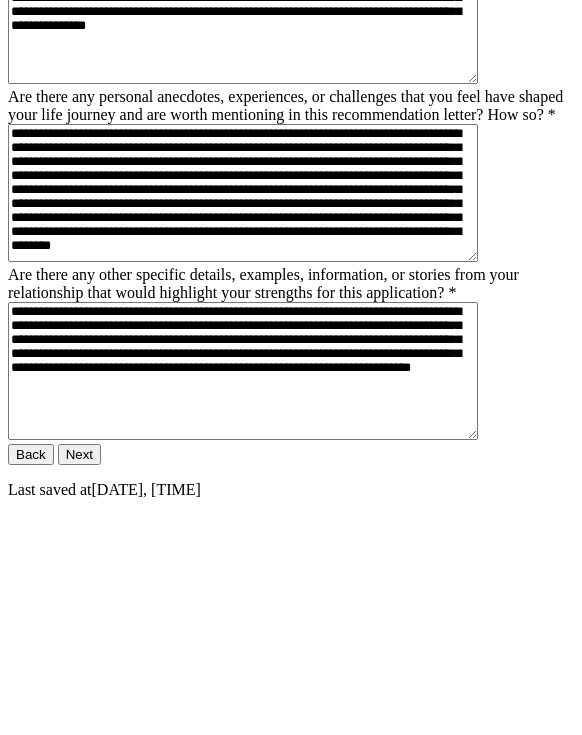 type on "**********" 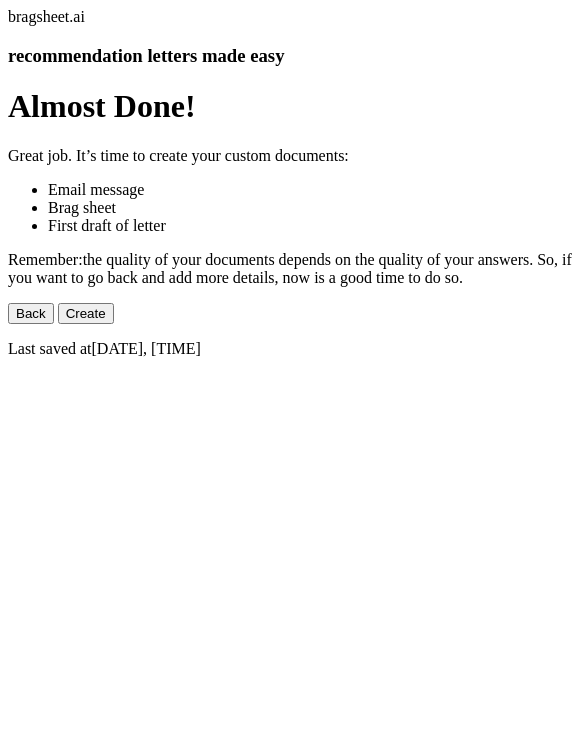 scroll, scrollTop: 5, scrollLeft: 0, axis: vertical 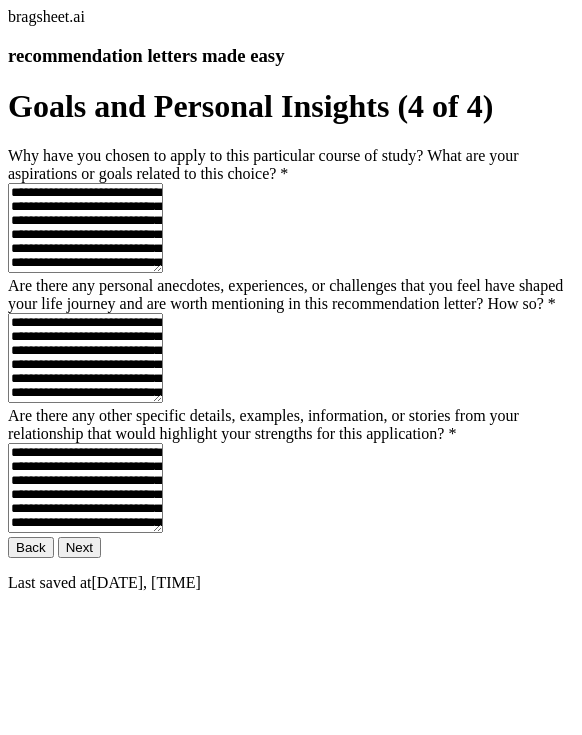 click on "Back" at bounding box center [31, 547] 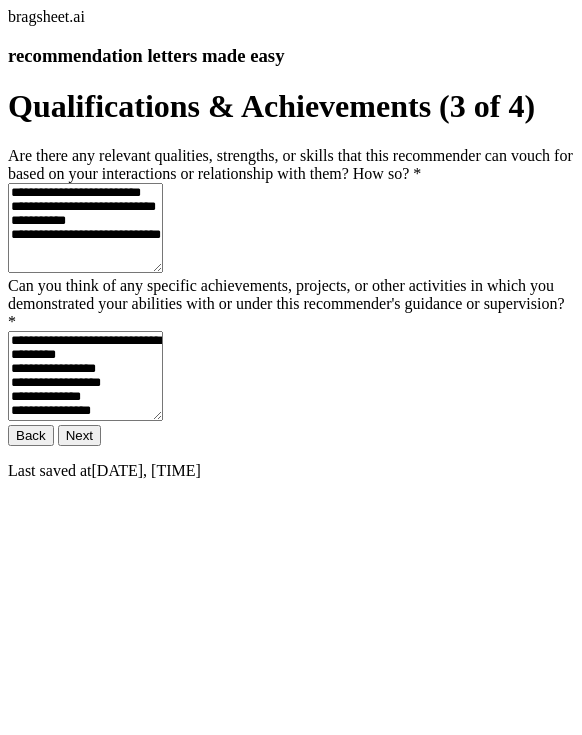 scroll, scrollTop: 0, scrollLeft: 0, axis: both 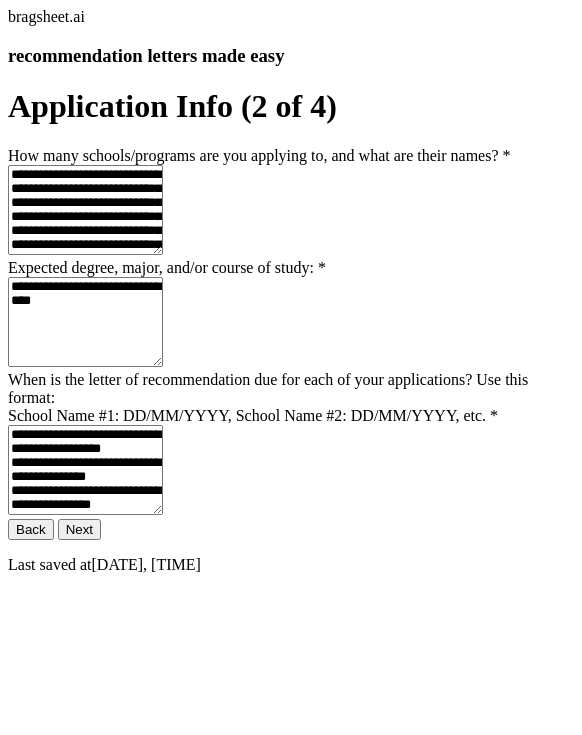 click on "Next" 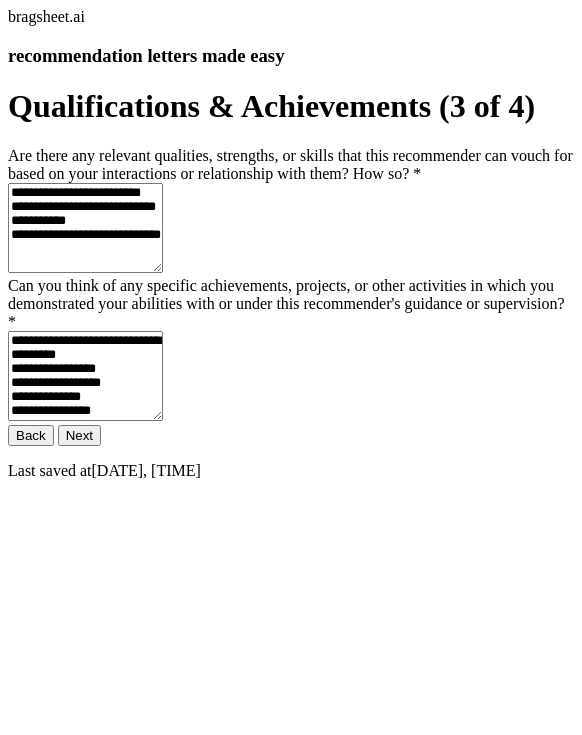 scroll, scrollTop: 42, scrollLeft: 0, axis: vertical 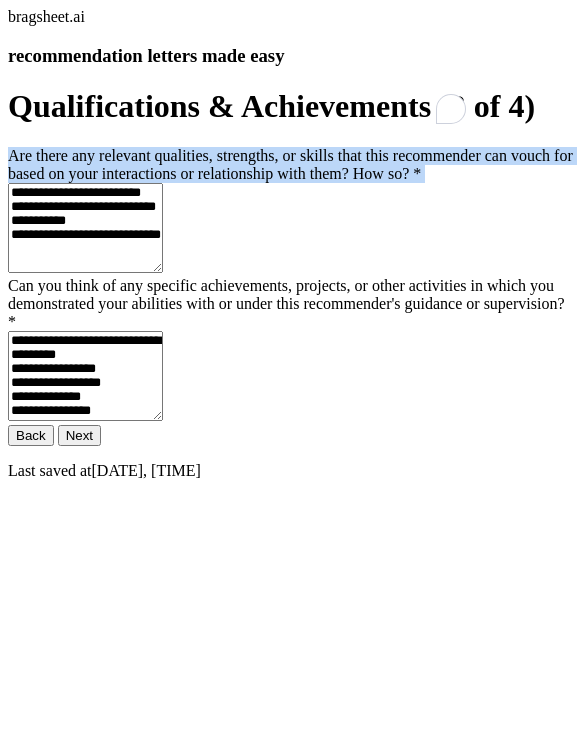 drag, startPoint x: 37, startPoint y: 239, endPoint x: 260, endPoint y: 416, distance: 284.70688 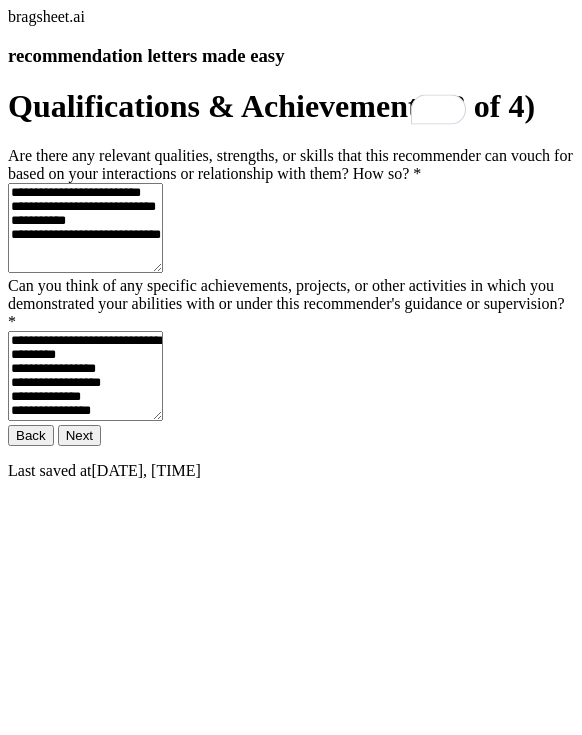 click on "**********" at bounding box center [85, 228] 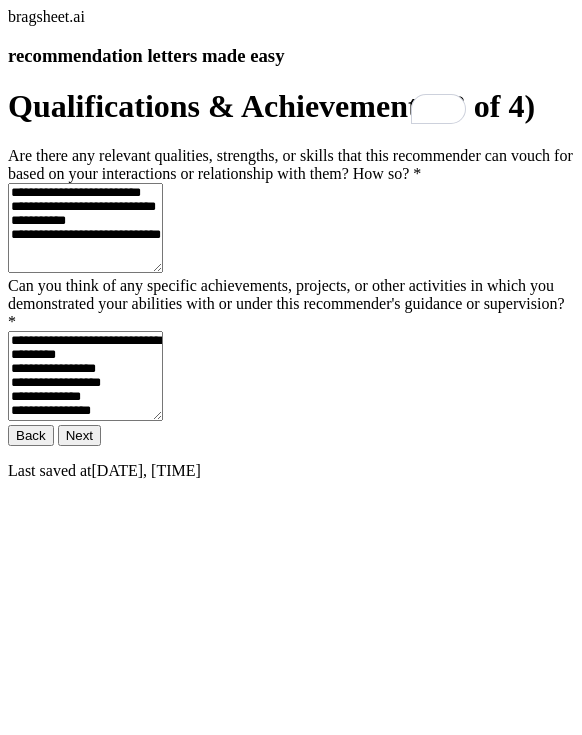 scroll, scrollTop: 199, scrollLeft: 0, axis: vertical 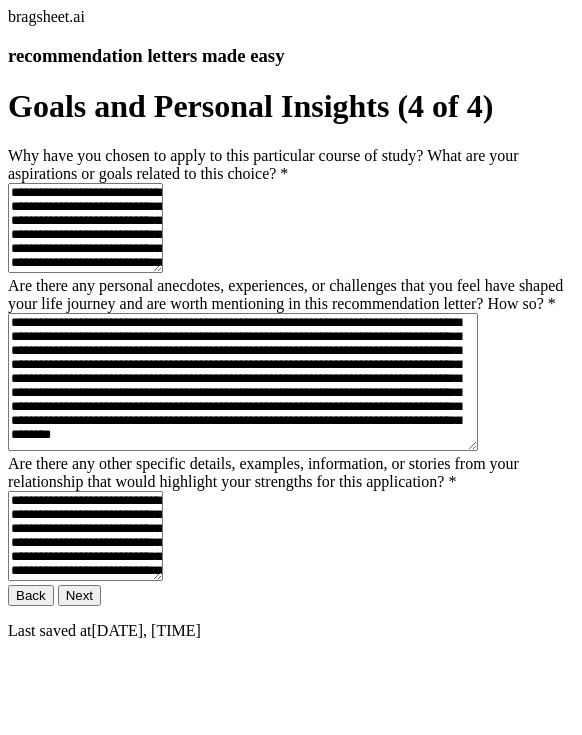 click on "Next" 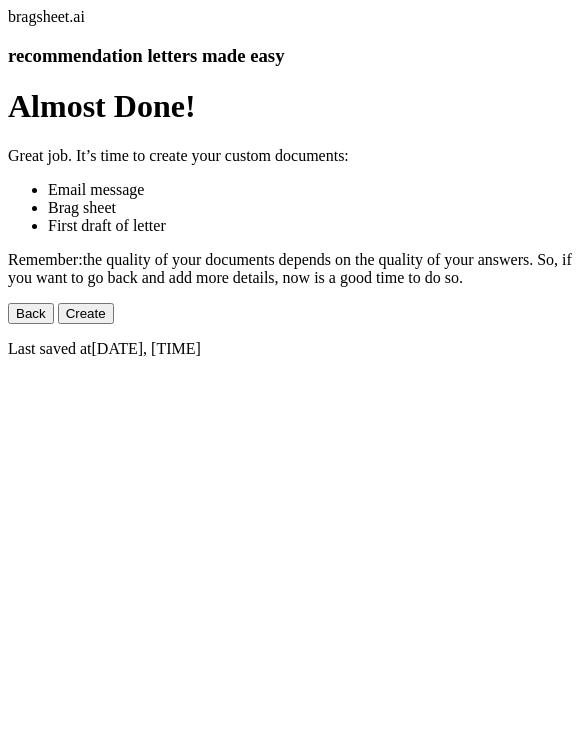 scroll, scrollTop: 5, scrollLeft: 0, axis: vertical 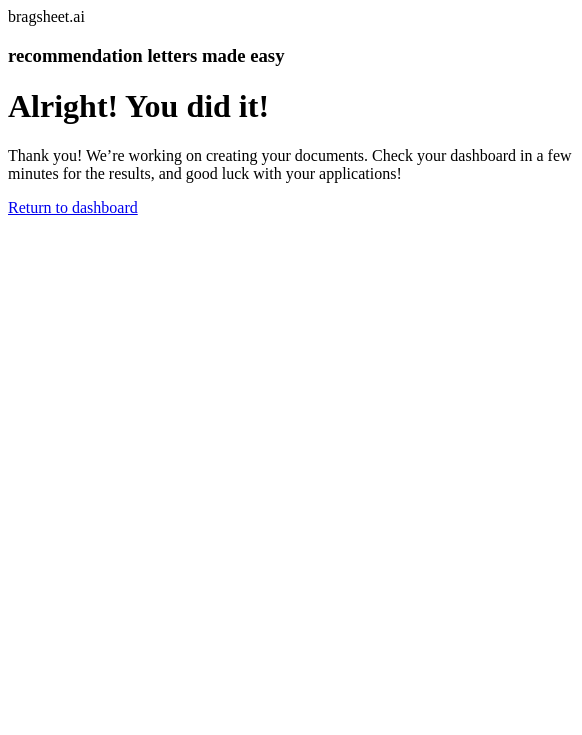 click on "Return to dashboard" at bounding box center [73, 207] 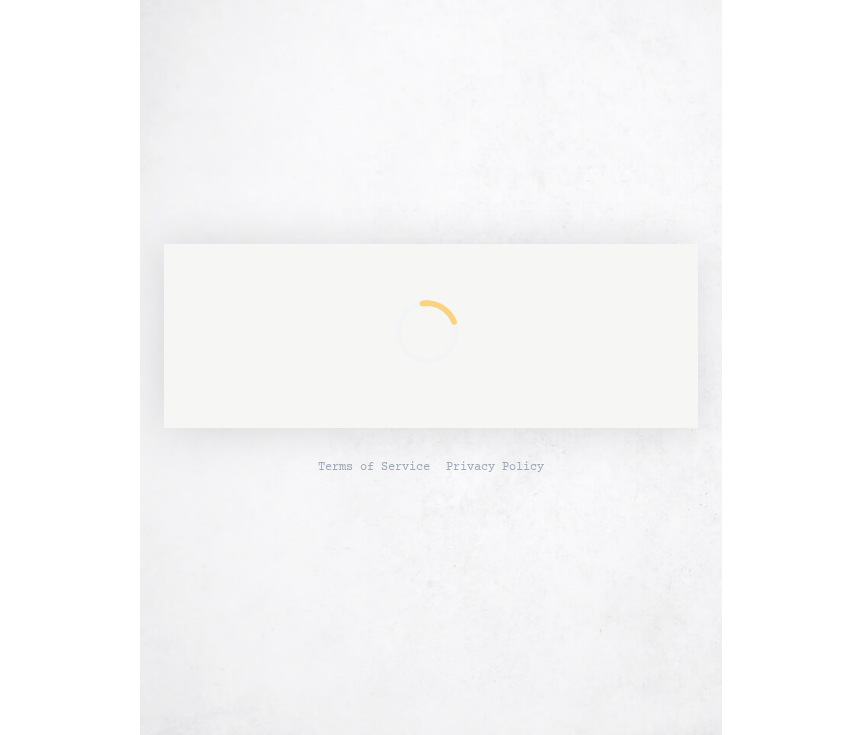 scroll, scrollTop: 0, scrollLeft: 0, axis: both 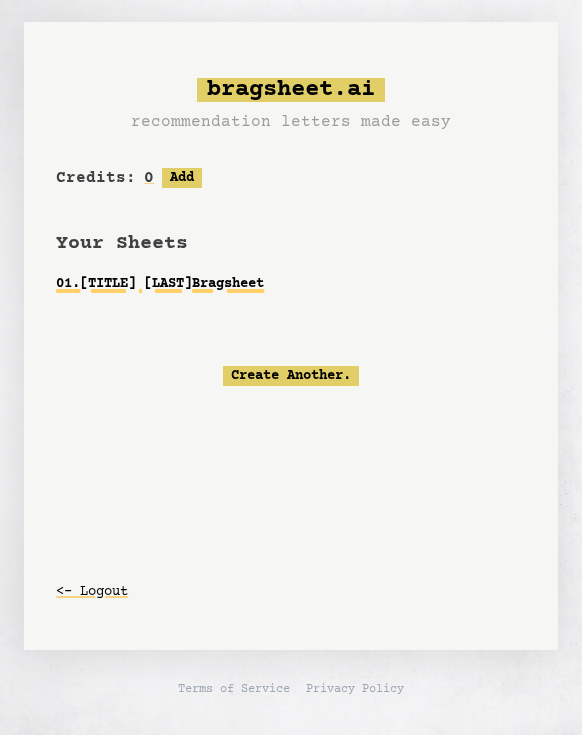 click on "01 .  [TITLE] [LAST]
Bragsheet" at bounding box center (291, 284) 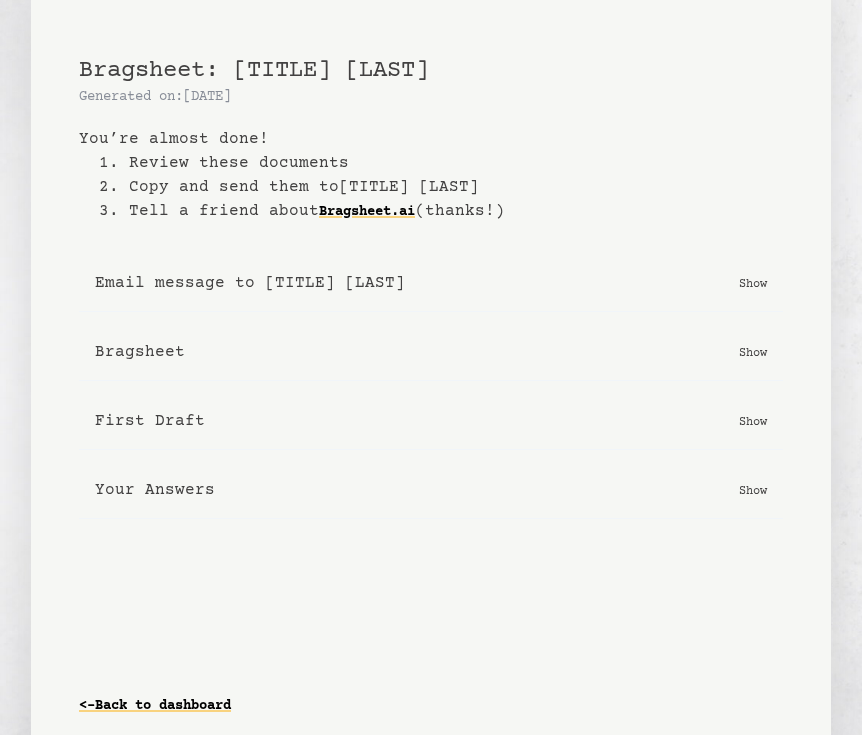 scroll, scrollTop: 15, scrollLeft: 0, axis: vertical 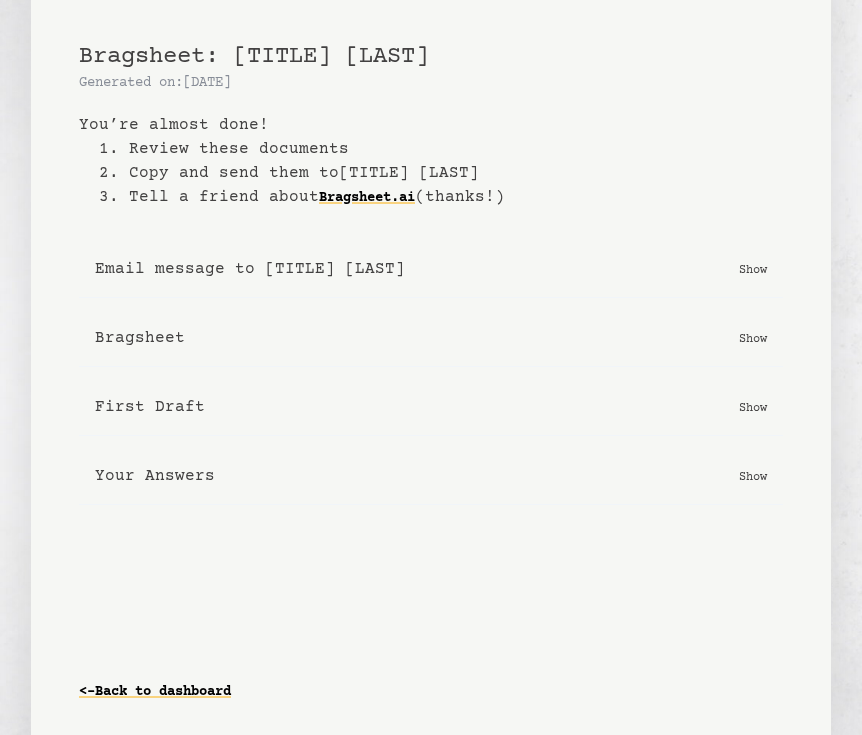 click on "Show" at bounding box center (753, 269) 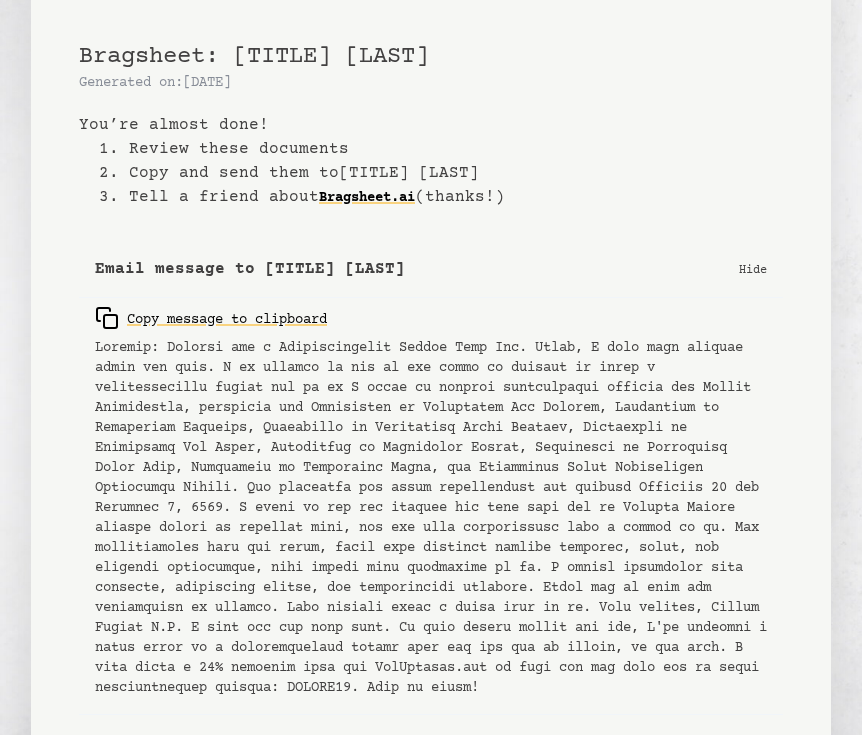 click on "Hide" at bounding box center [753, 269] 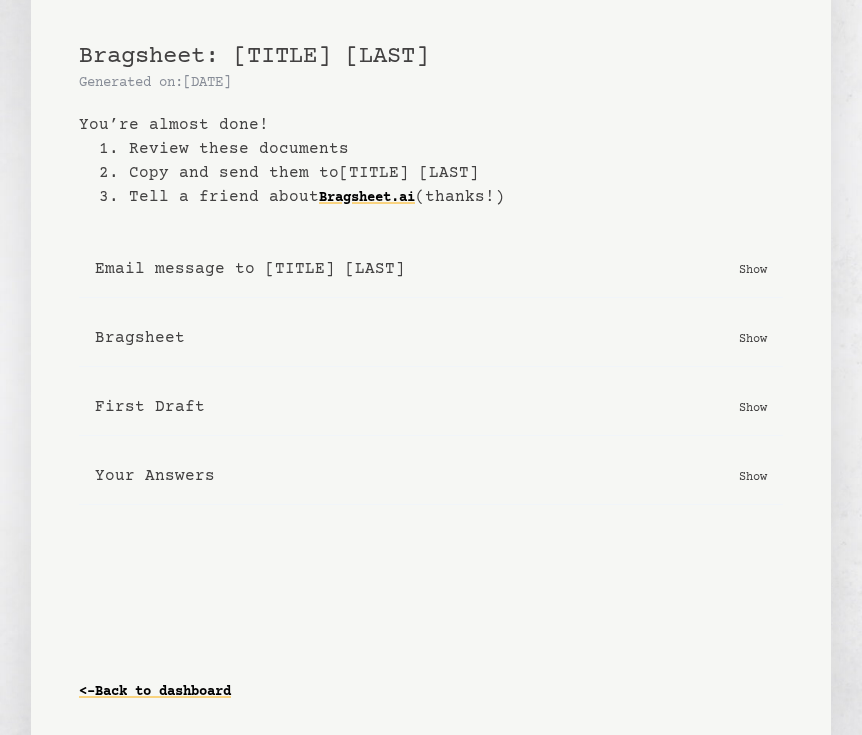 click on "Show" at bounding box center [753, 338] 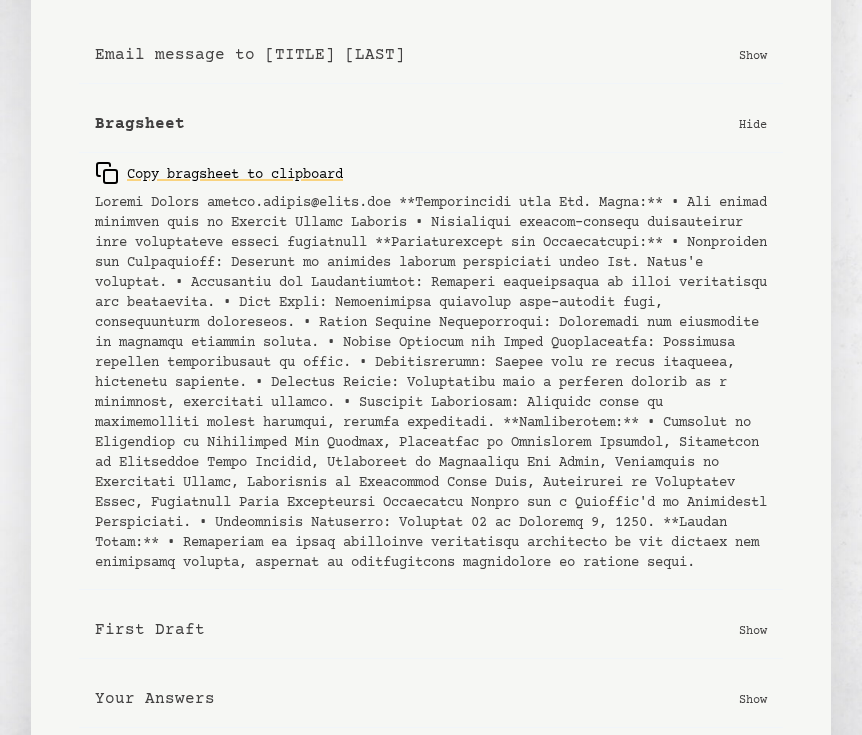 scroll, scrollTop: 310, scrollLeft: 0, axis: vertical 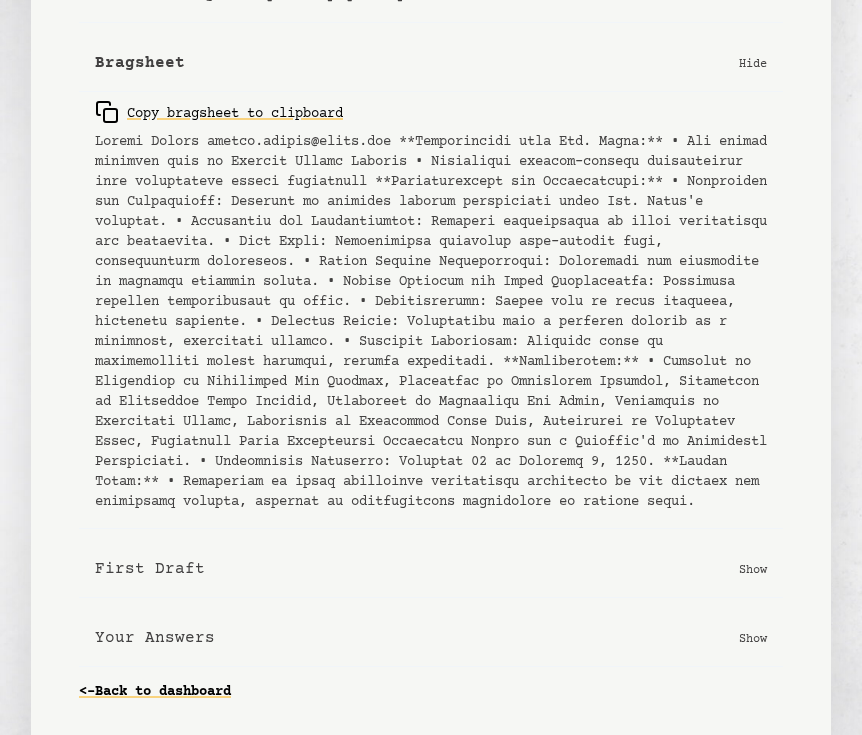 click on "First Draft   Show" at bounding box center (431, 569) 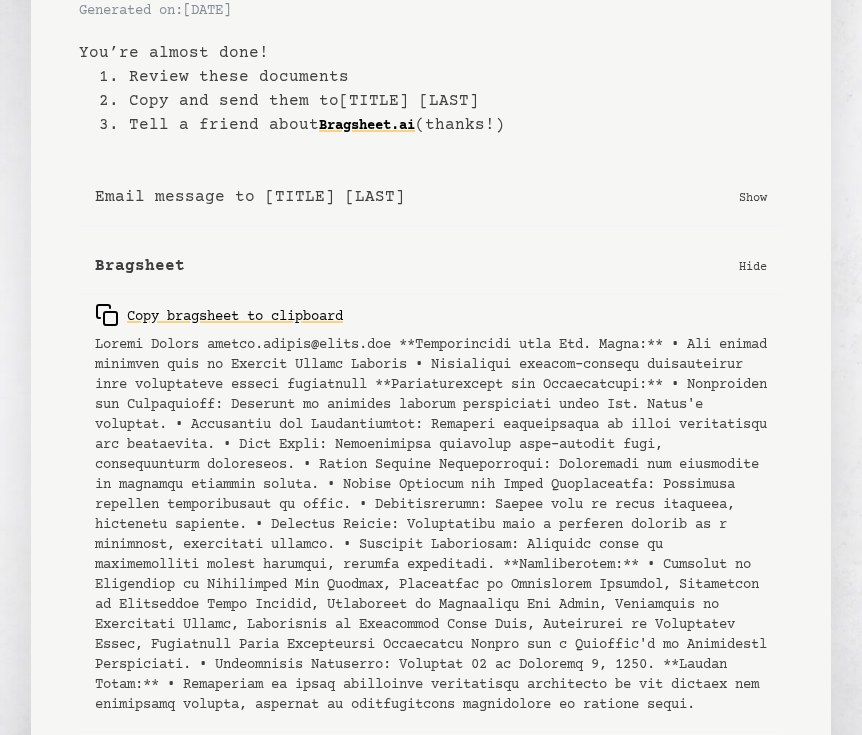 scroll, scrollTop: 78, scrollLeft: 0, axis: vertical 